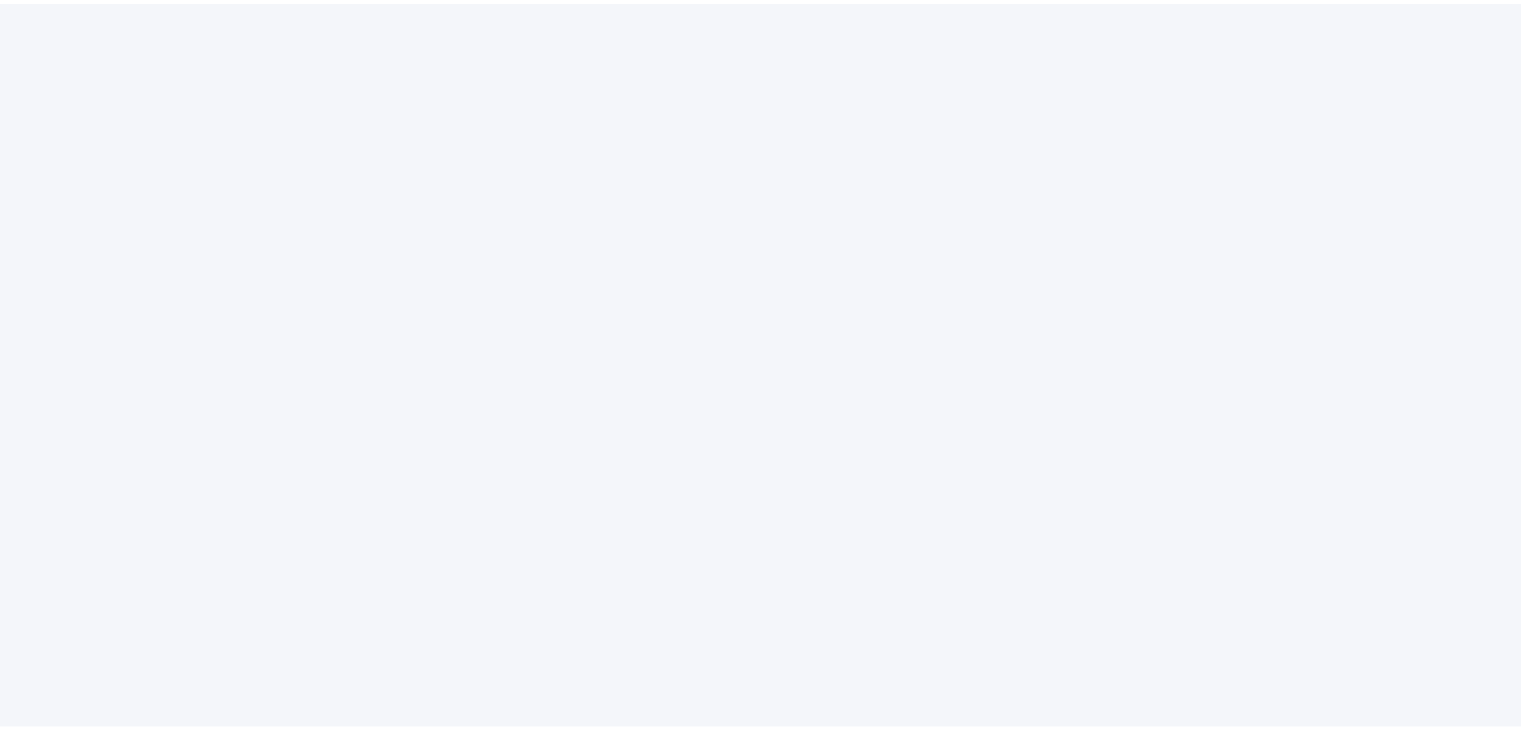 scroll, scrollTop: 0, scrollLeft: 0, axis: both 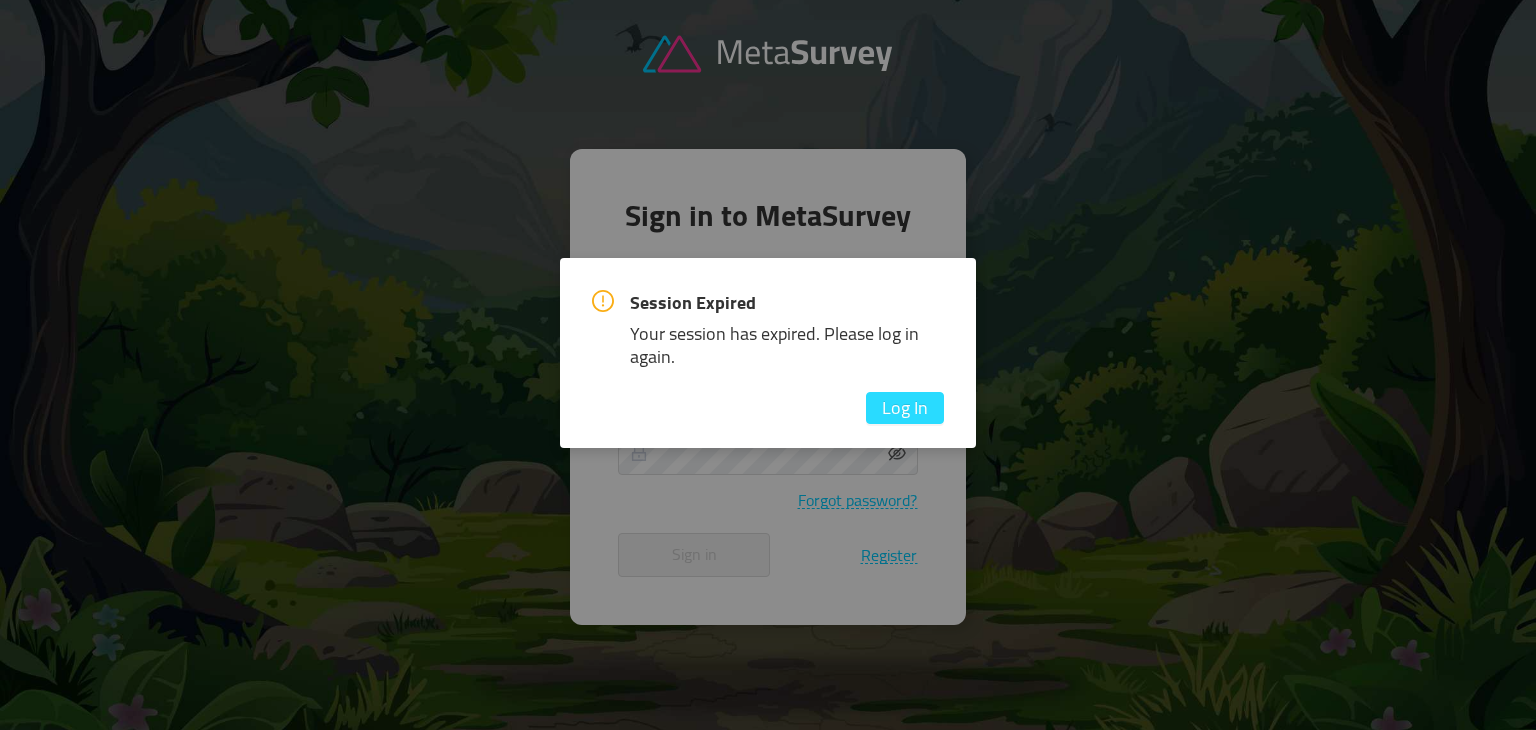 type 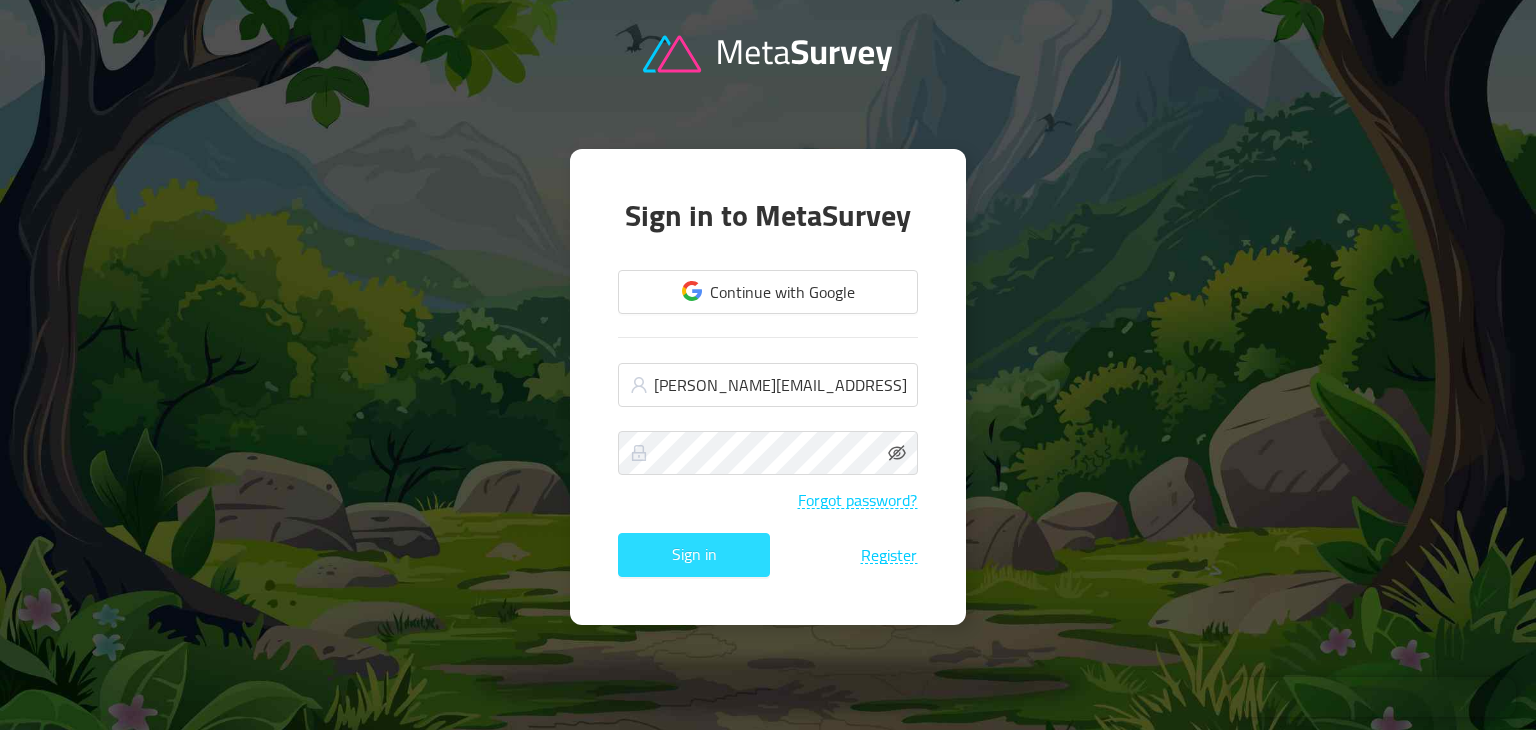 click on "Sign in" at bounding box center (694, 555) 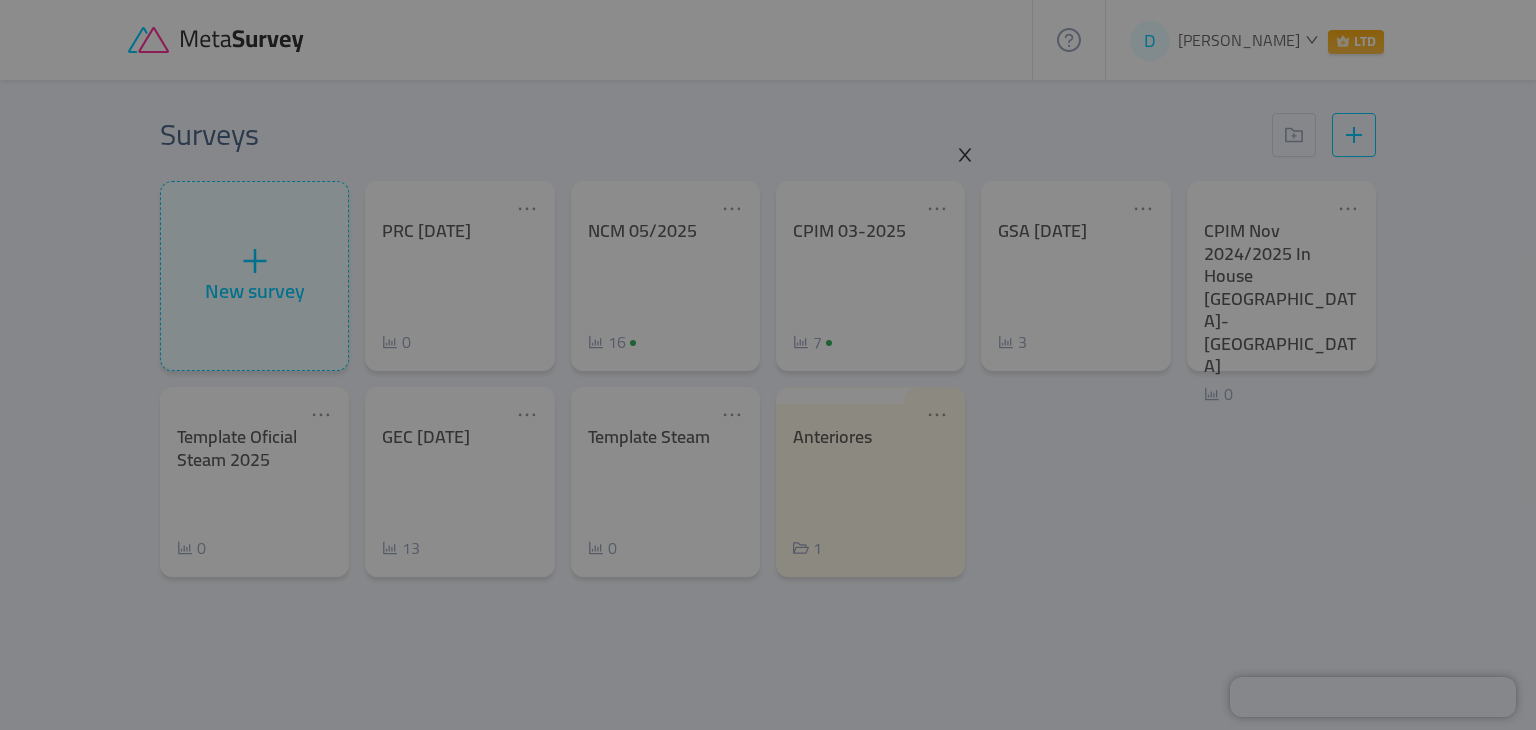 click at bounding box center [965, 156] 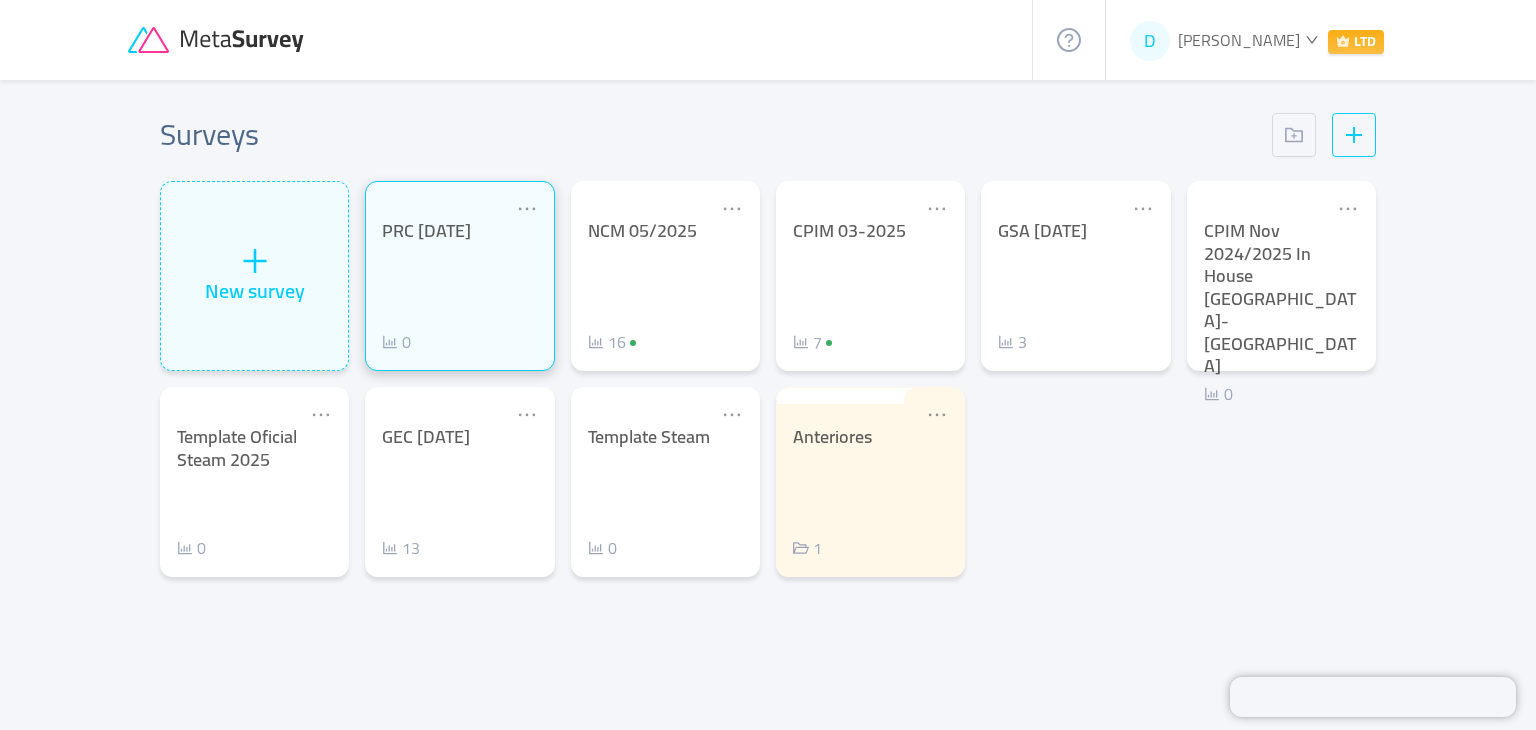 click on "PRC [DATE]  0" at bounding box center (459, 287) 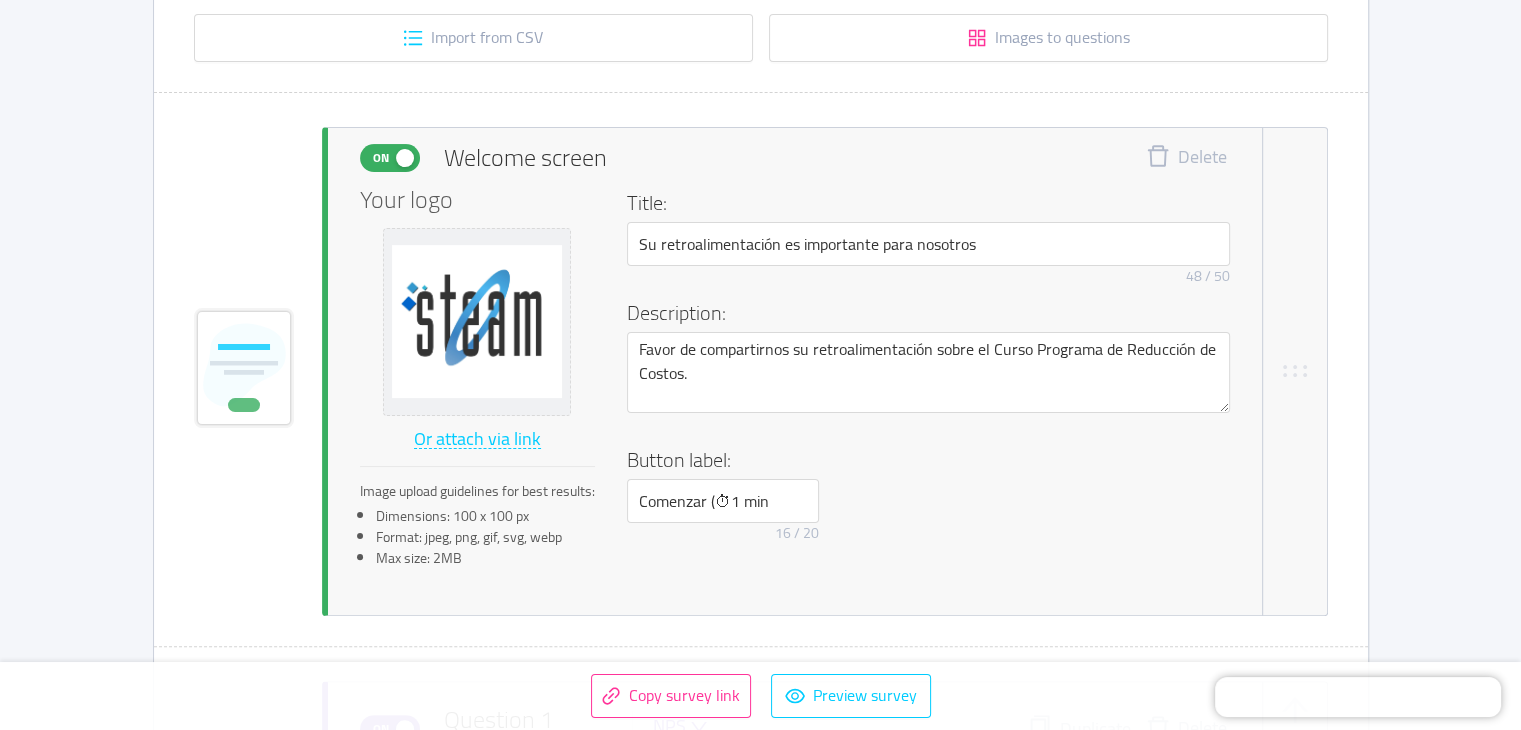 scroll, scrollTop: 432, scrollLeft: 0, axis: vertical 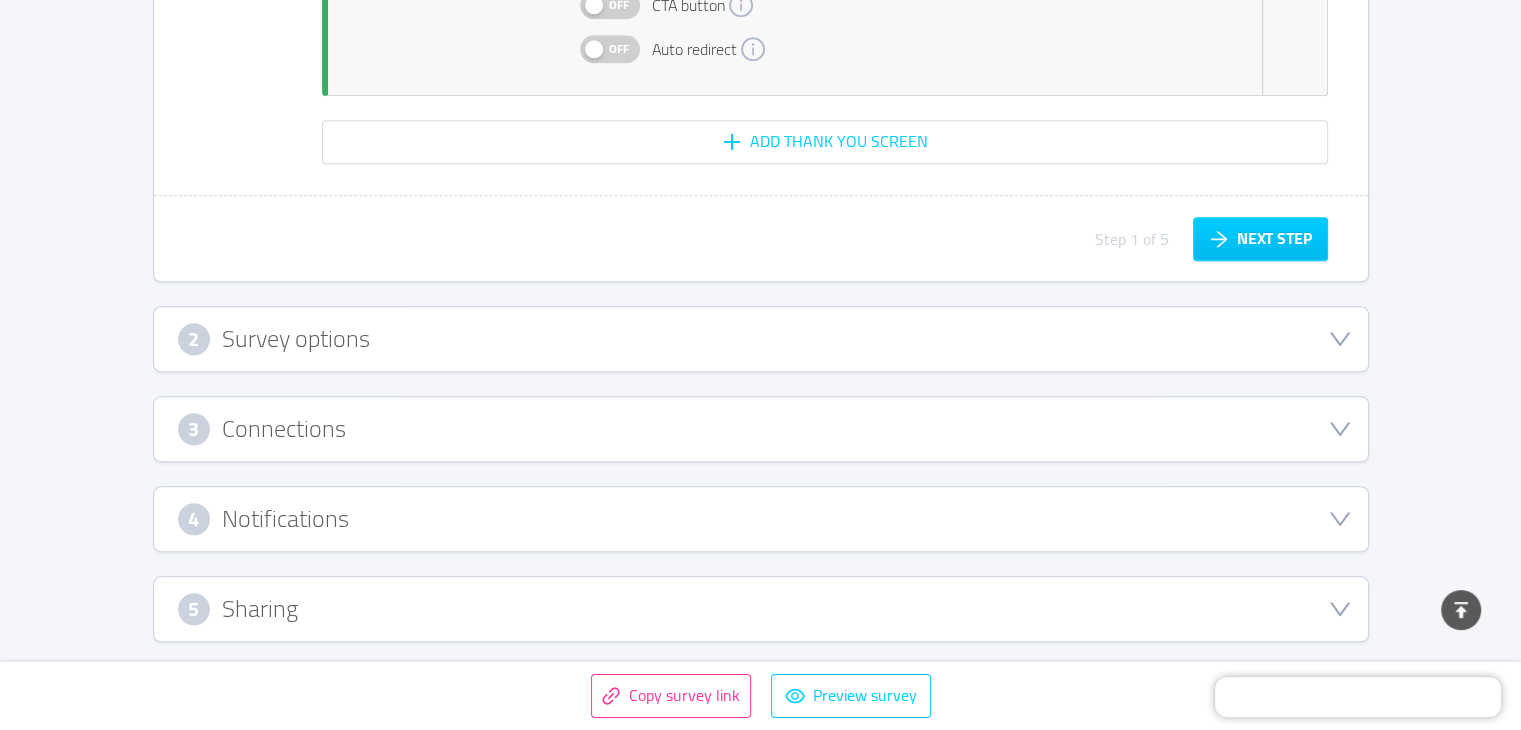 click 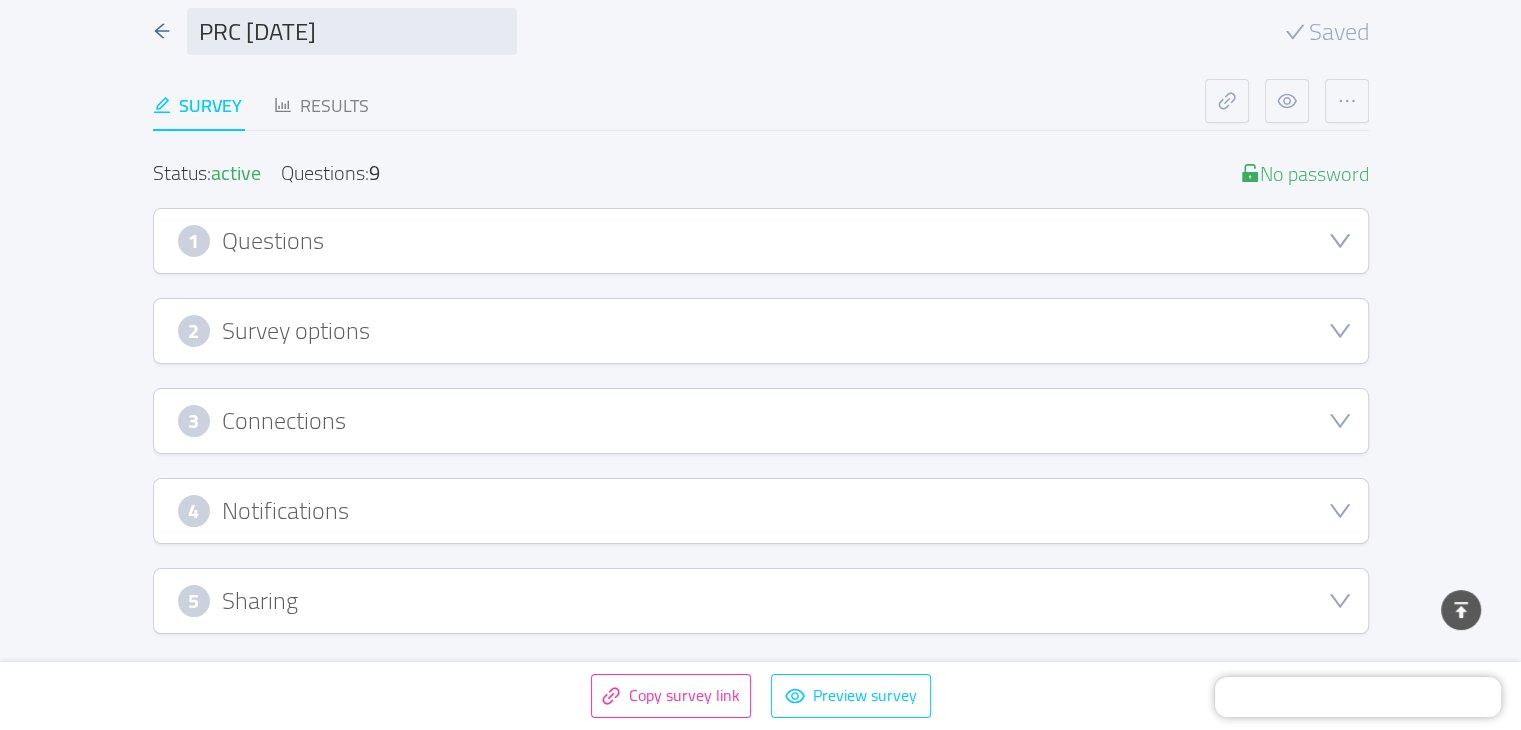 scroll, scrollTop: 100, scrollLeft: 0, axis: vertical 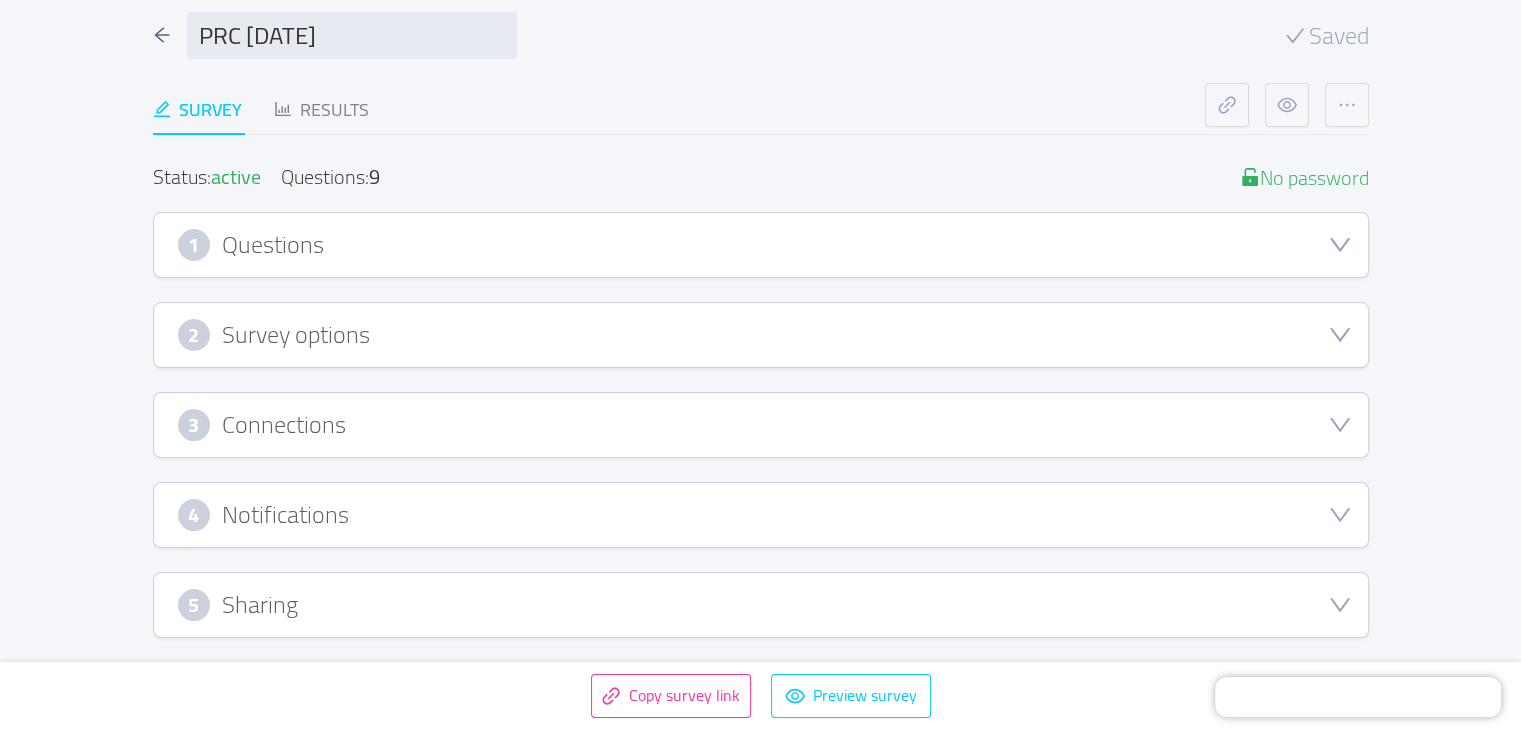 click 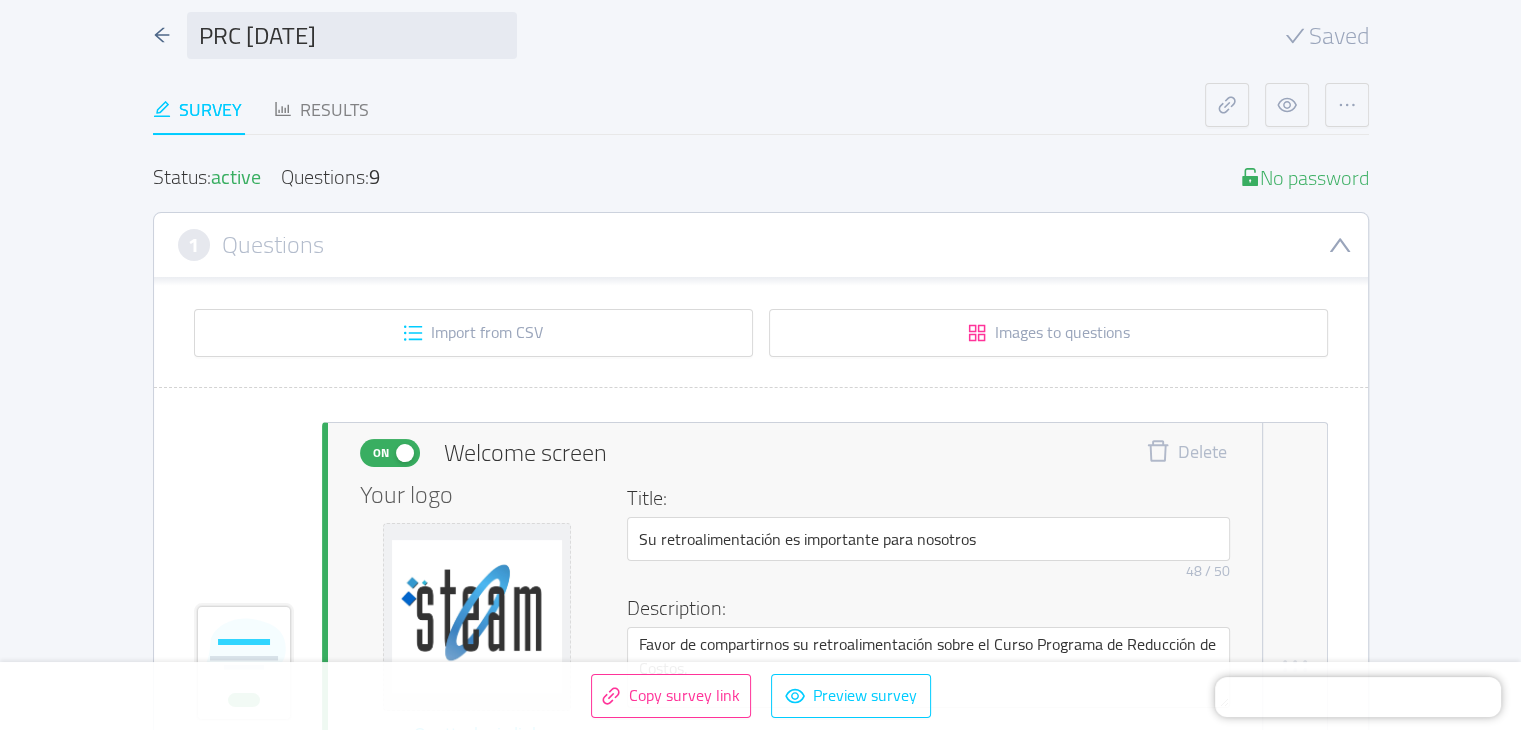 click 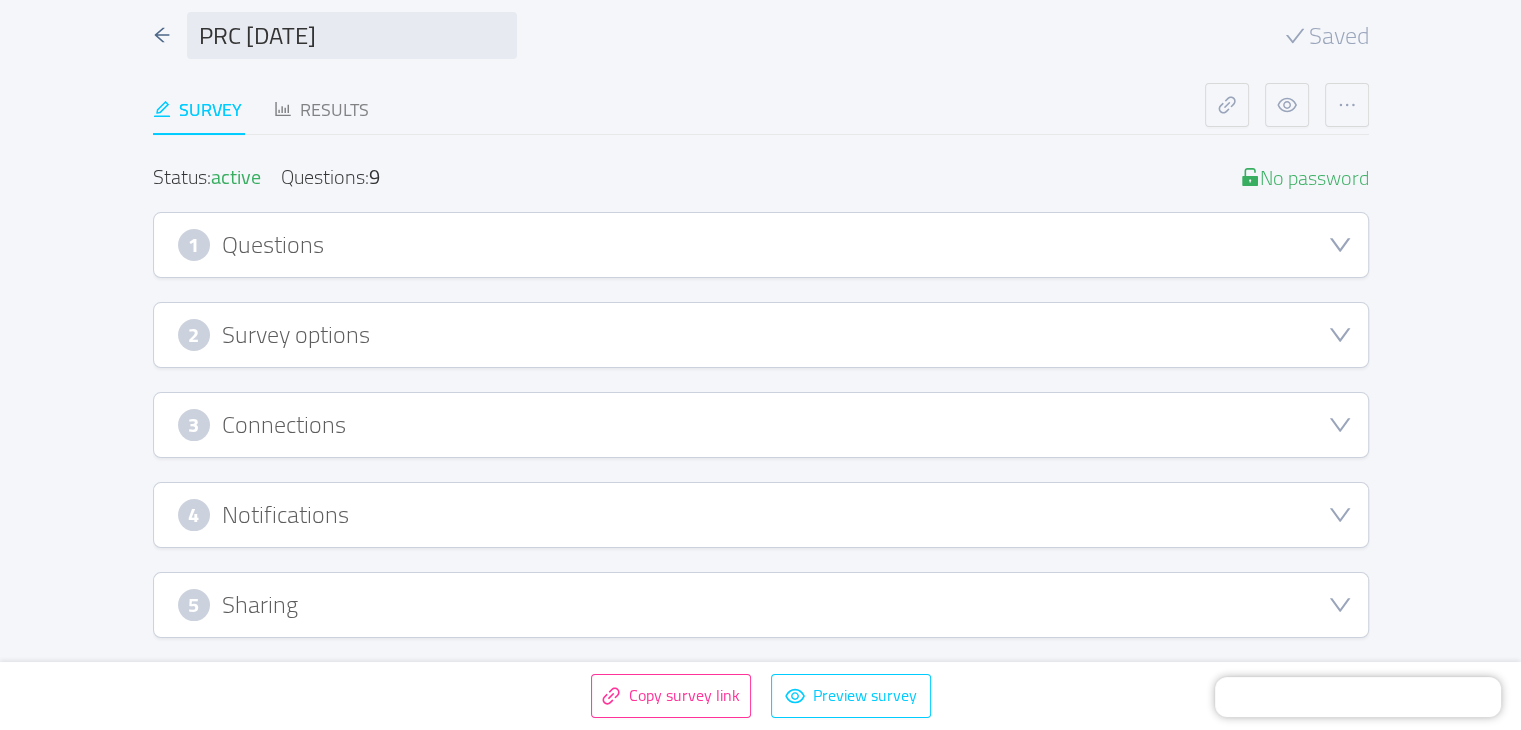 click on "5  Sharing" at bounding box center (761, 605) 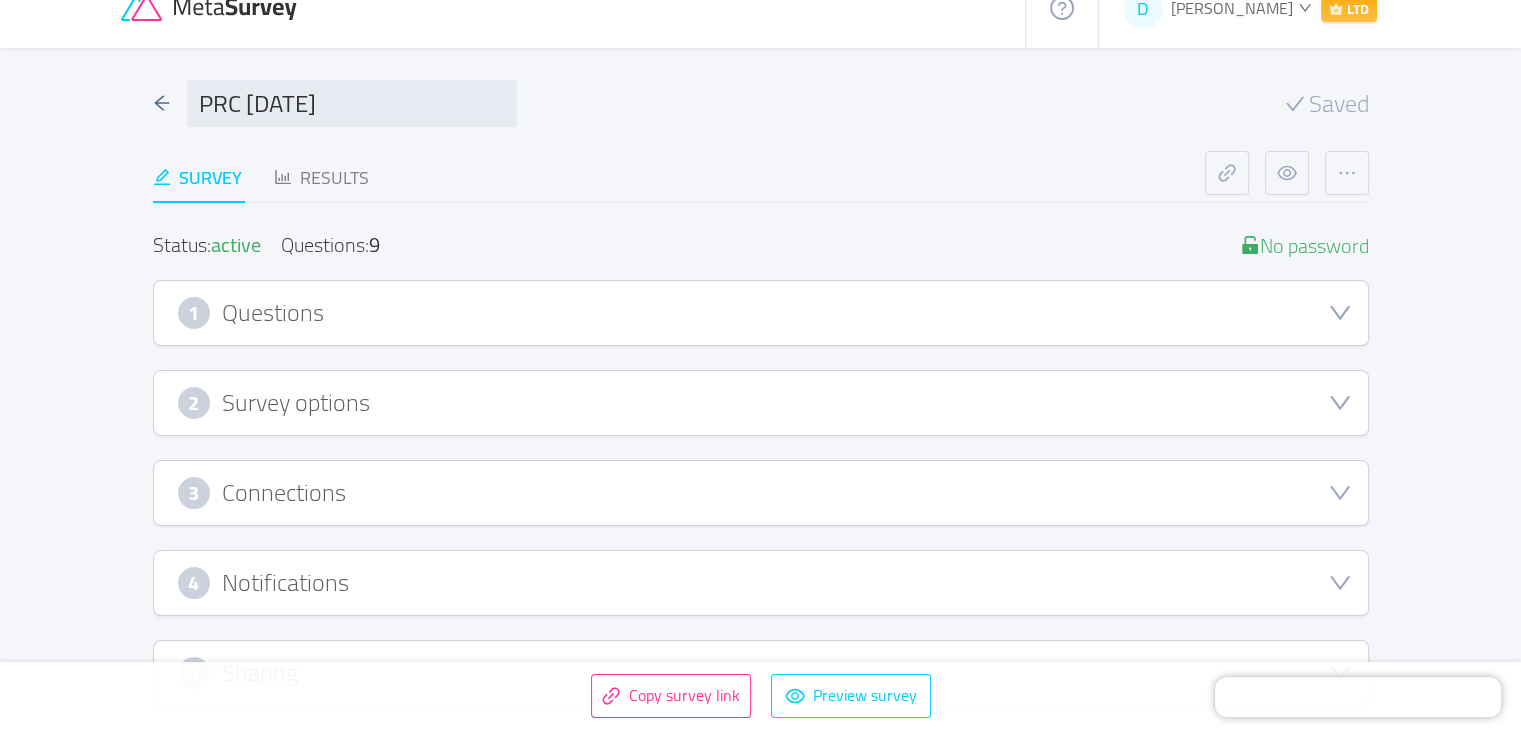 scroll, scrollTop: 0, scrollLeft: 0, axis: both 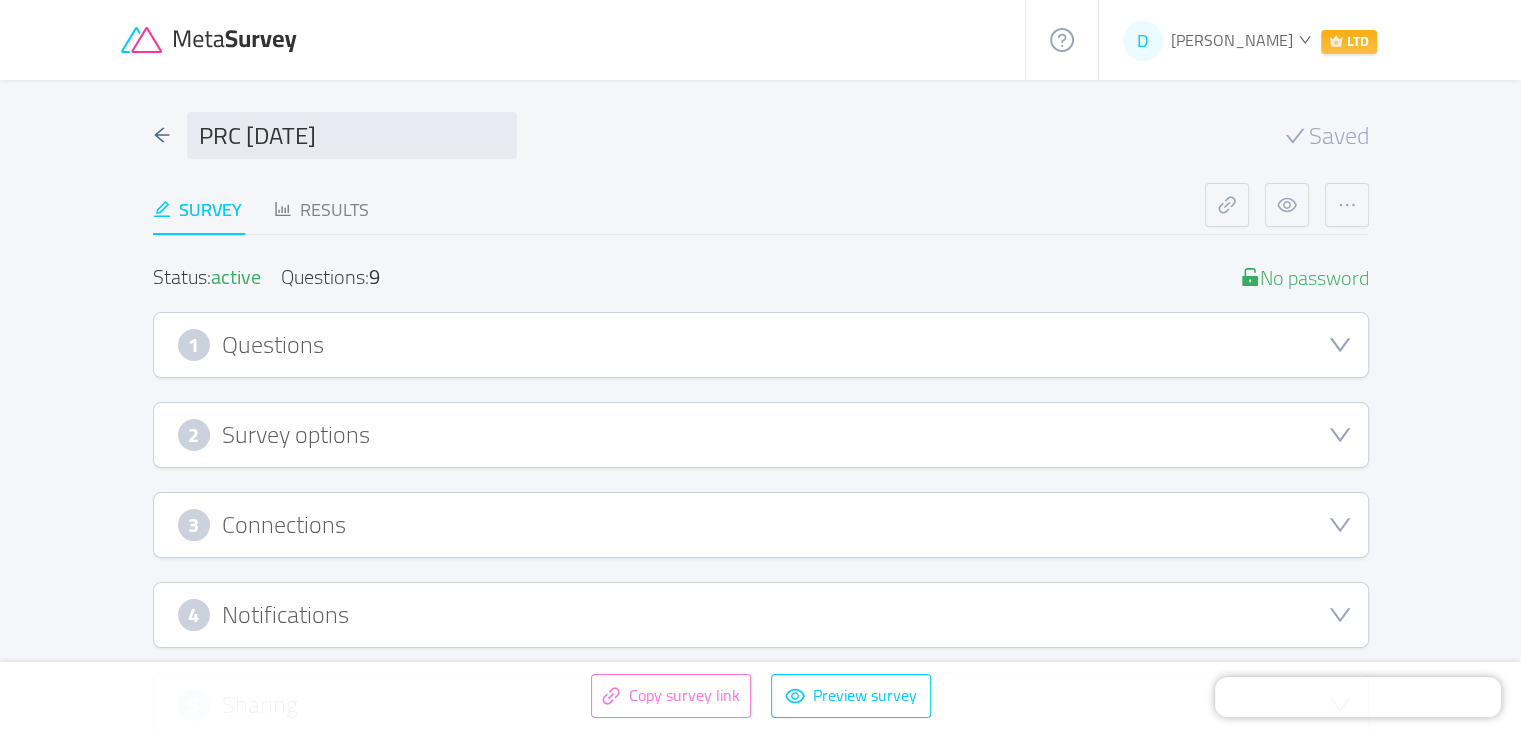 click on "Copy survey link" at bounding box center (671, 696) 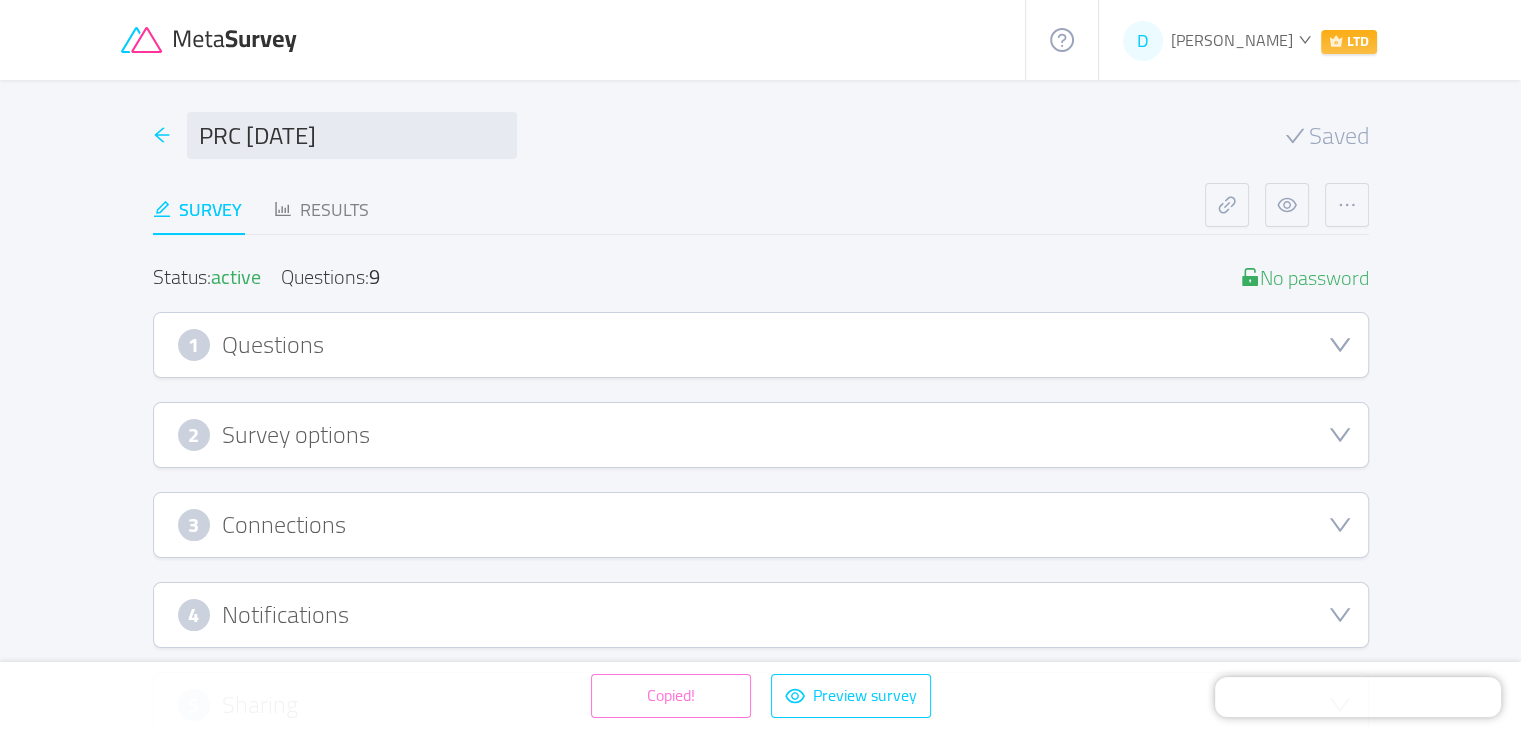 click 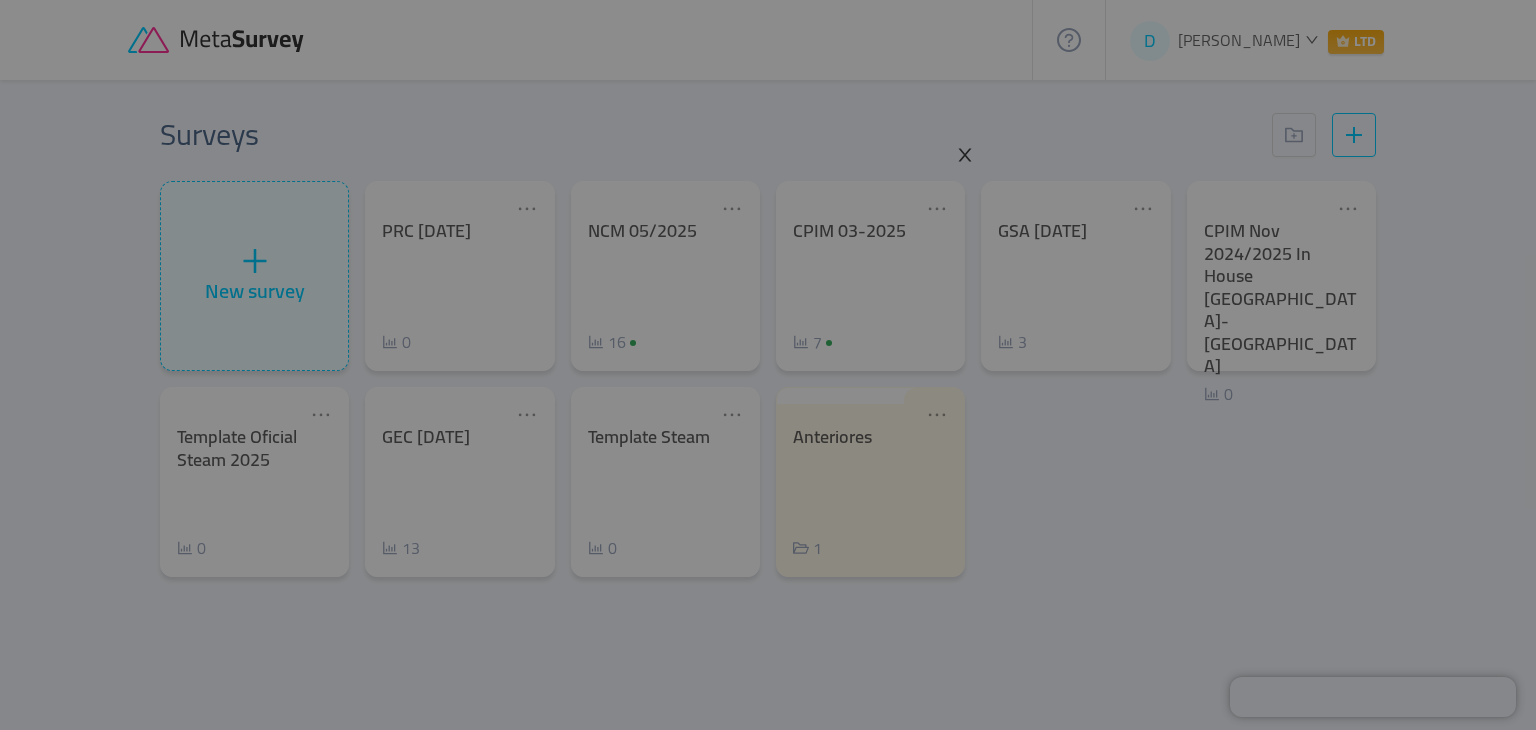 click 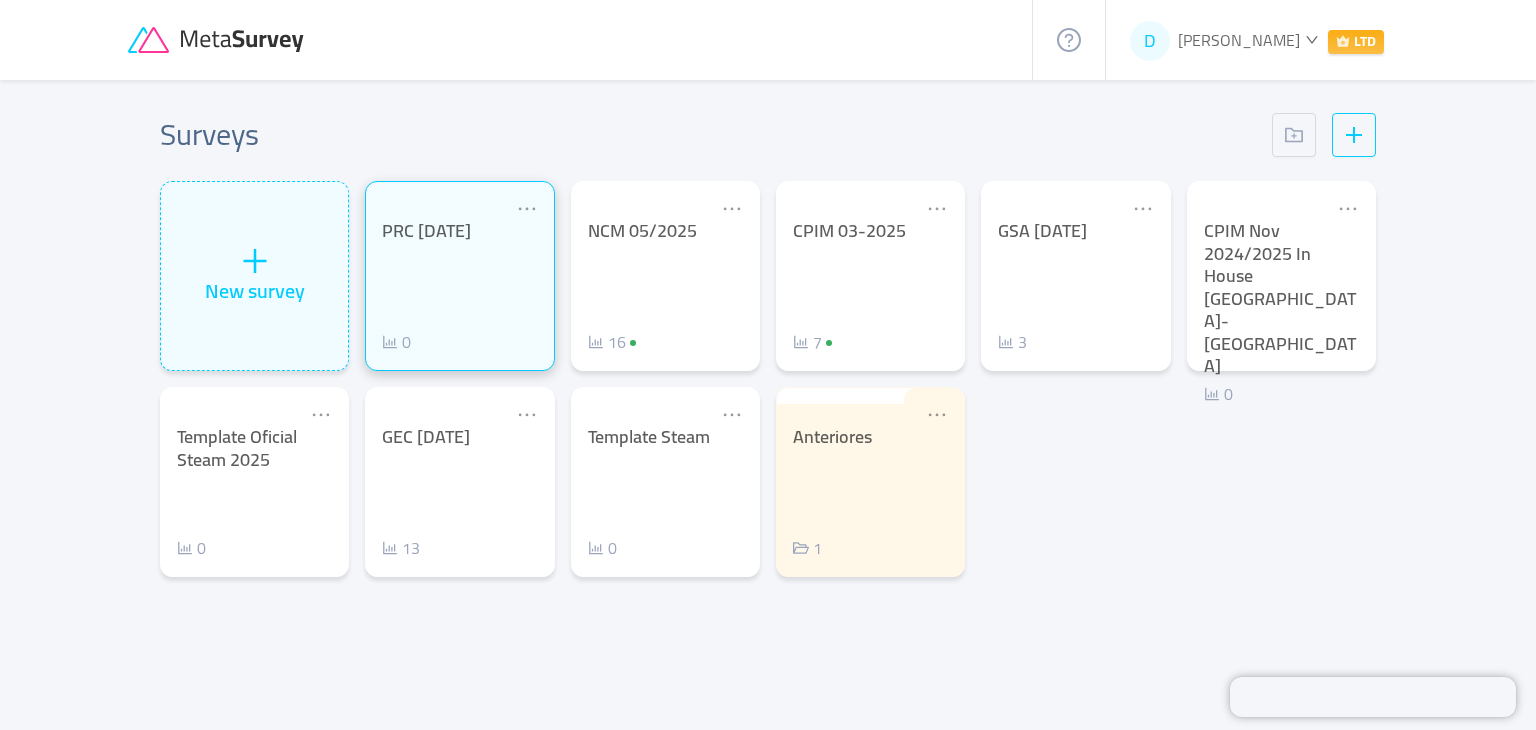 click on "PRC [DATE]  0" at bounding box center (459, 287) 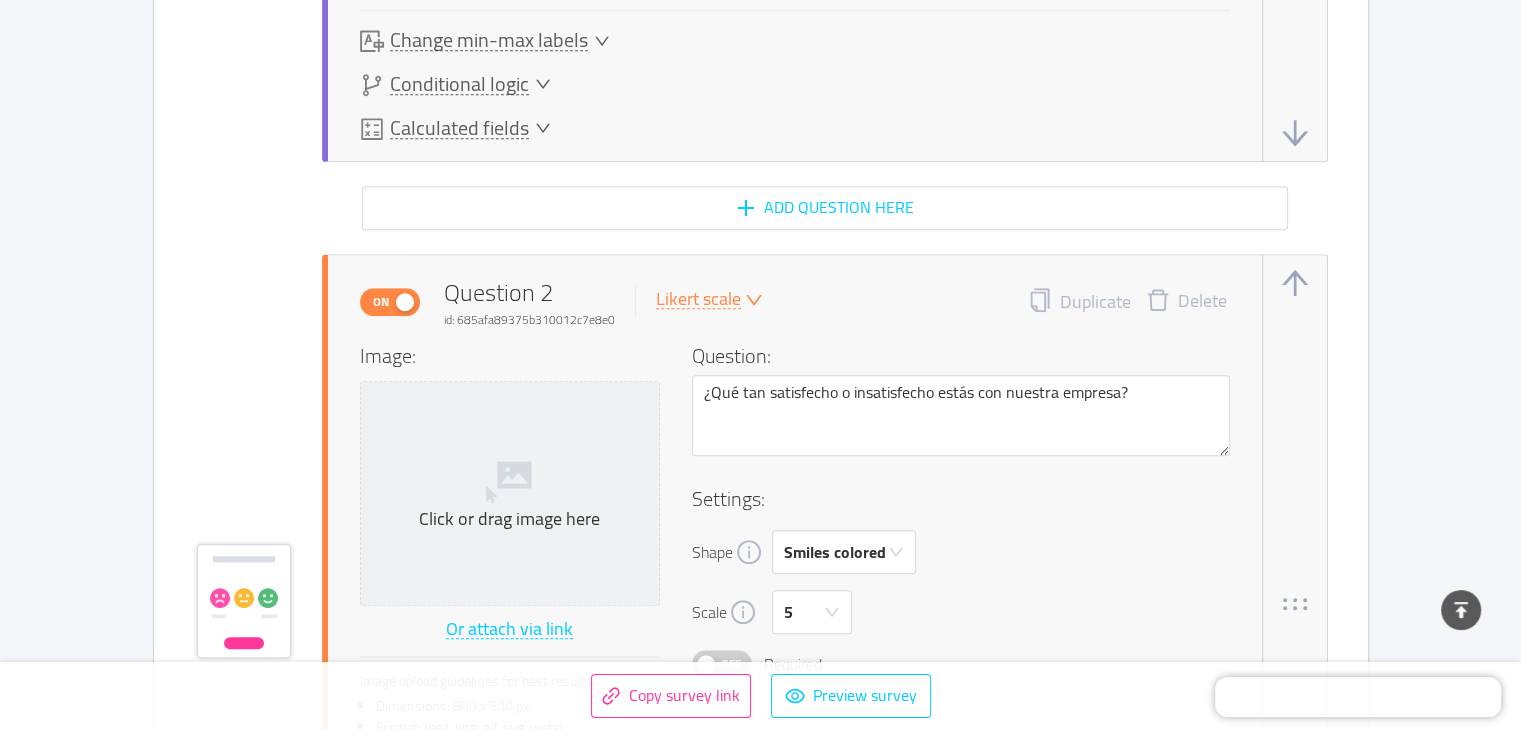 scroll, scrollTop: 1846, scrollLeft: 0, axis: vertical 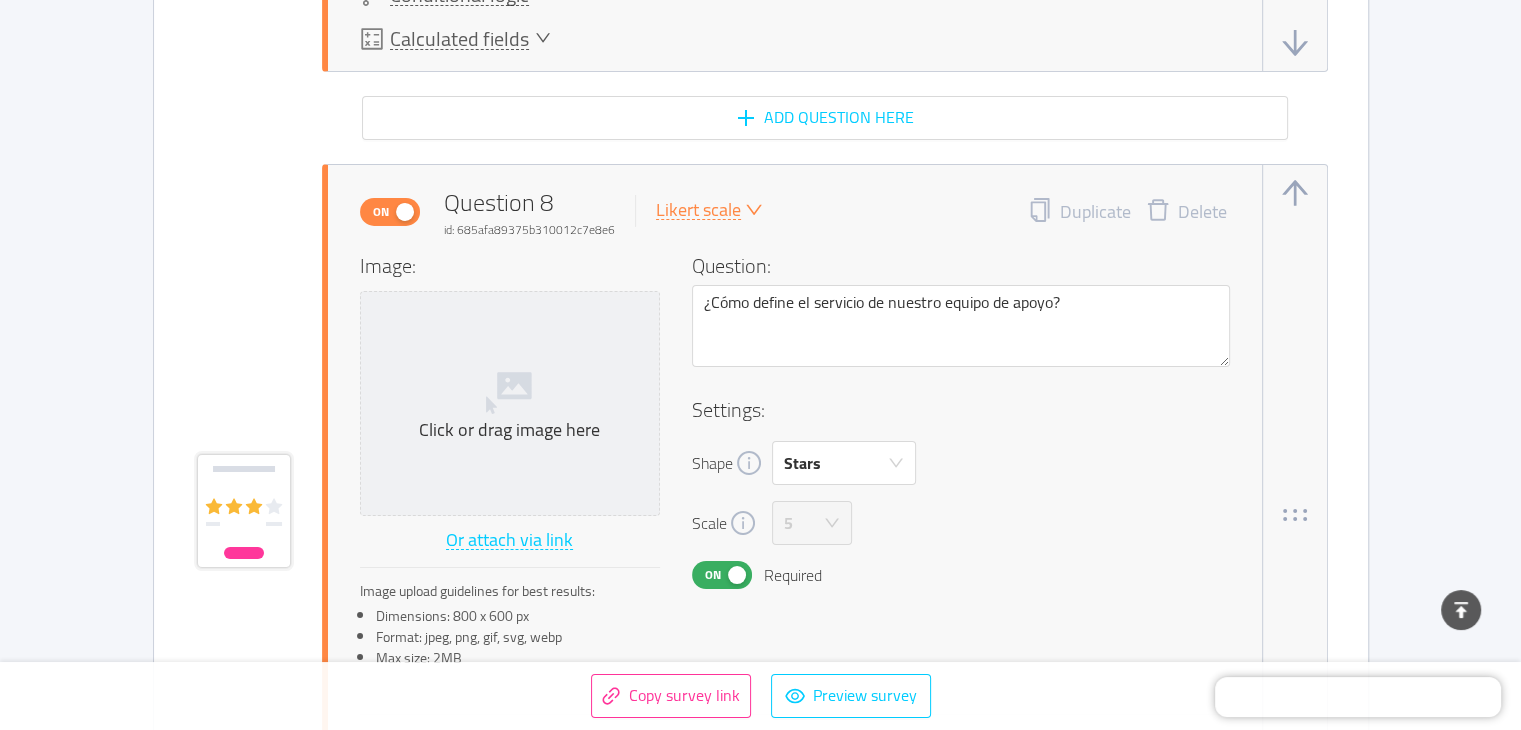 drag, startPoint x: 1527, startPoint y: 265, endPoint x: 1516, endPoint y: 501, distance: 236.25621 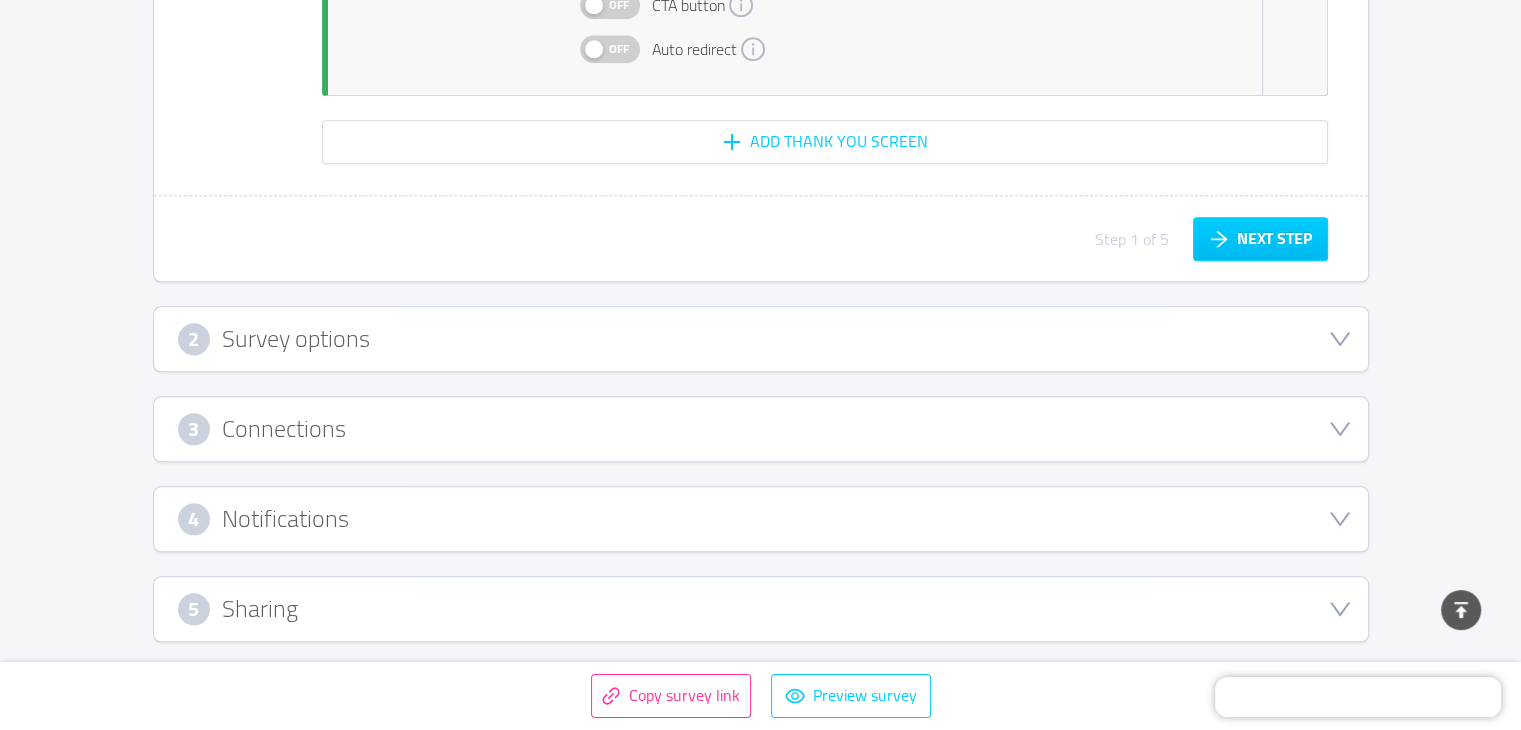 scroll, scrollTop: 8720, scrollLeft: 0, axis: vertical 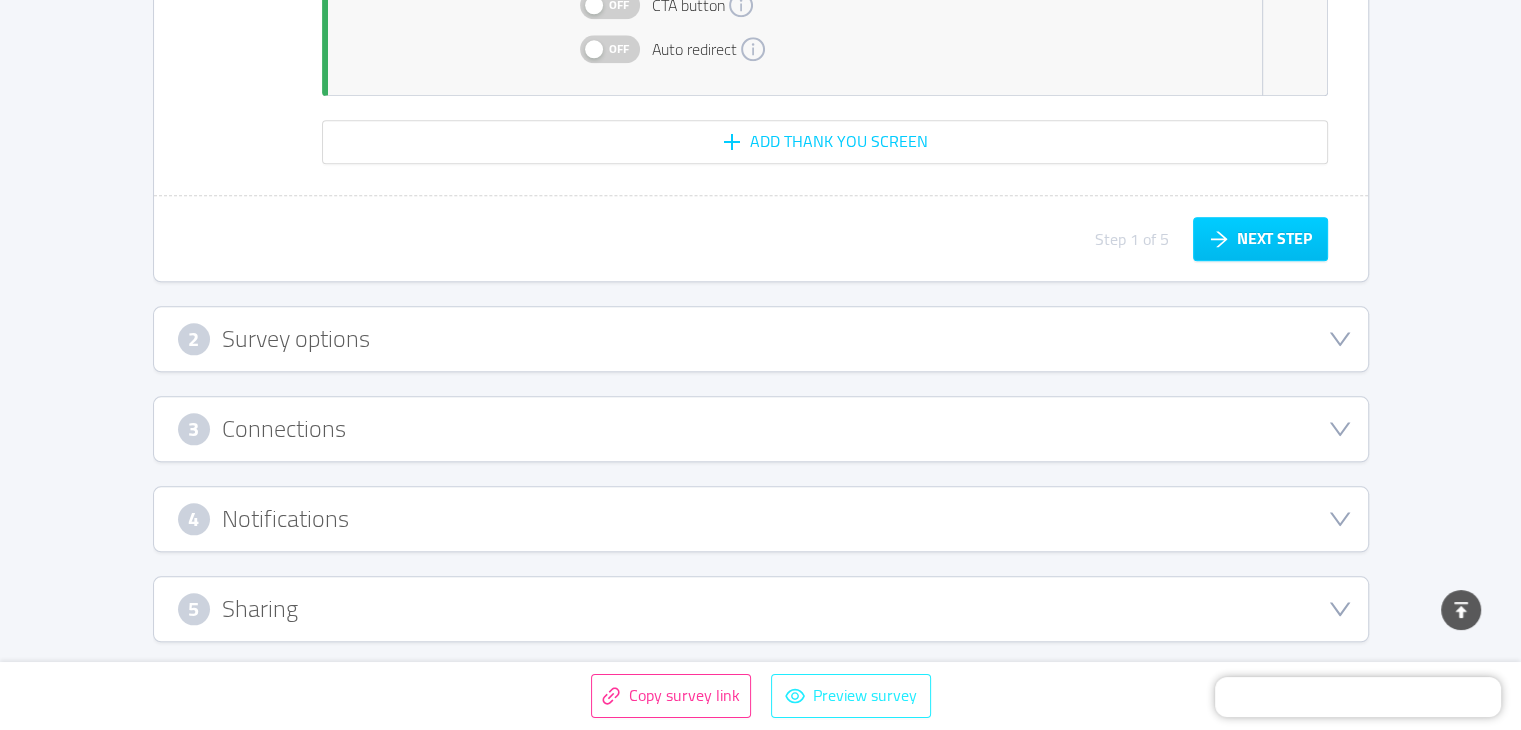 click on "Preview survey" at bounding box center (851, 696) 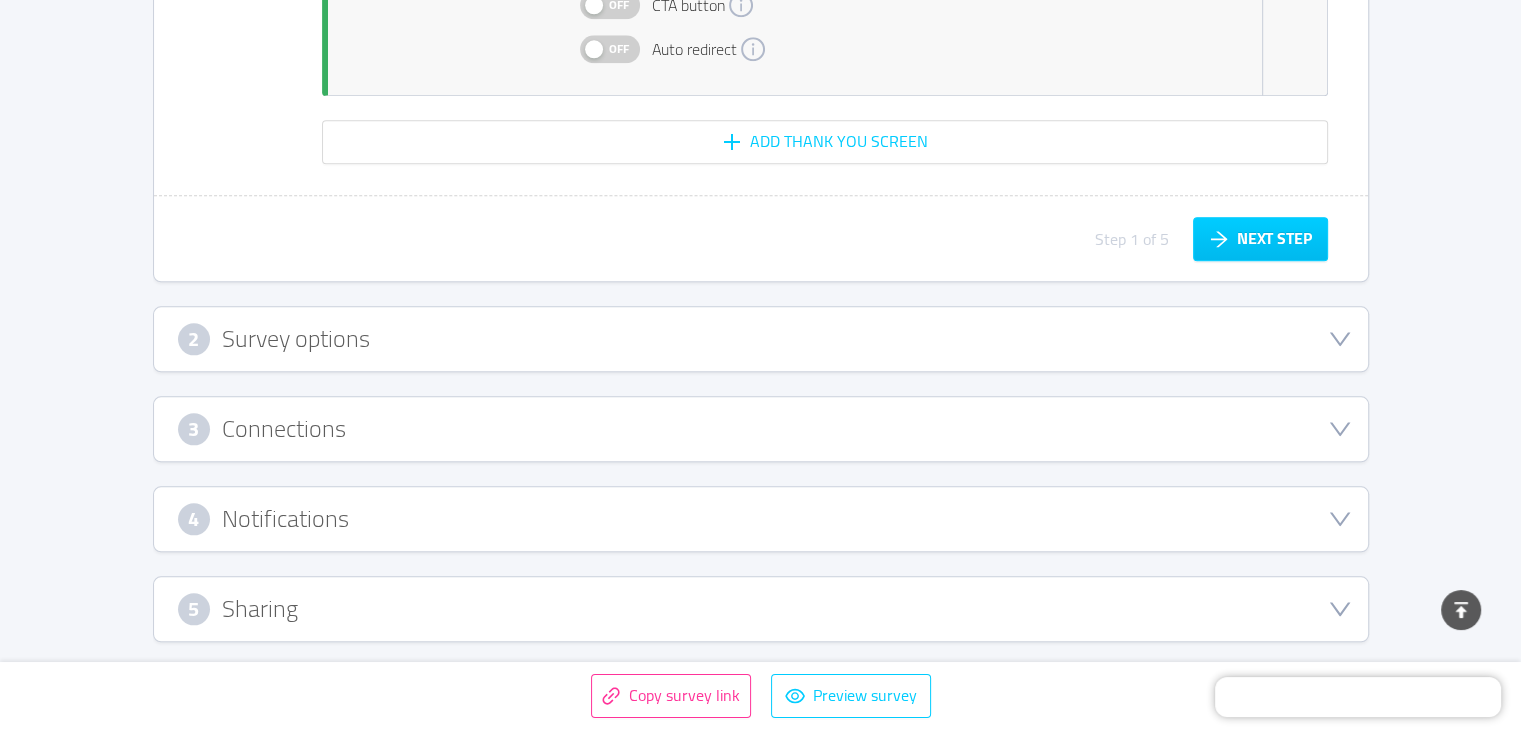 click on "5  Sharing" at bounding box center [761, 609] 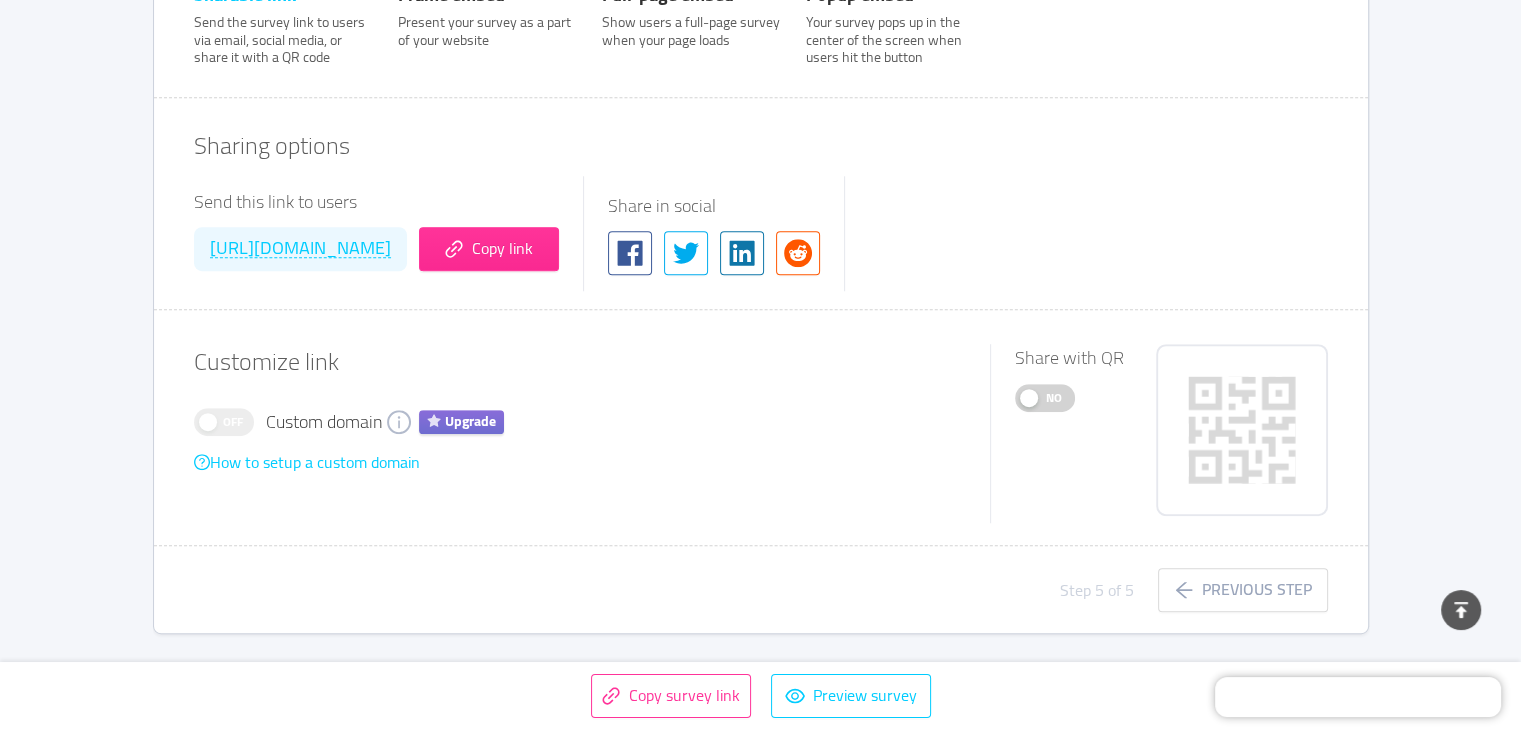 scroll, scrollTop: 420, scrollLeft: 0, axis: vertical 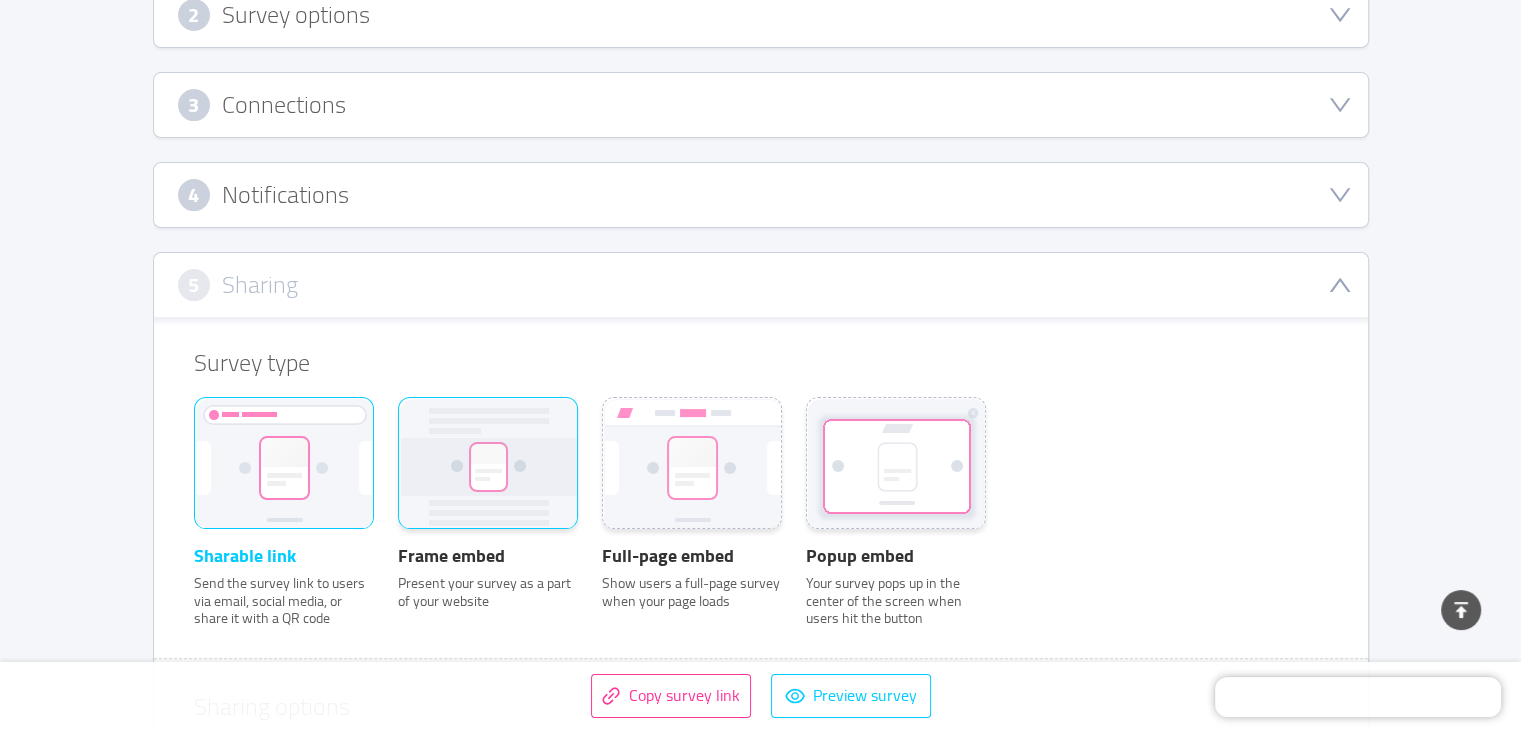 type 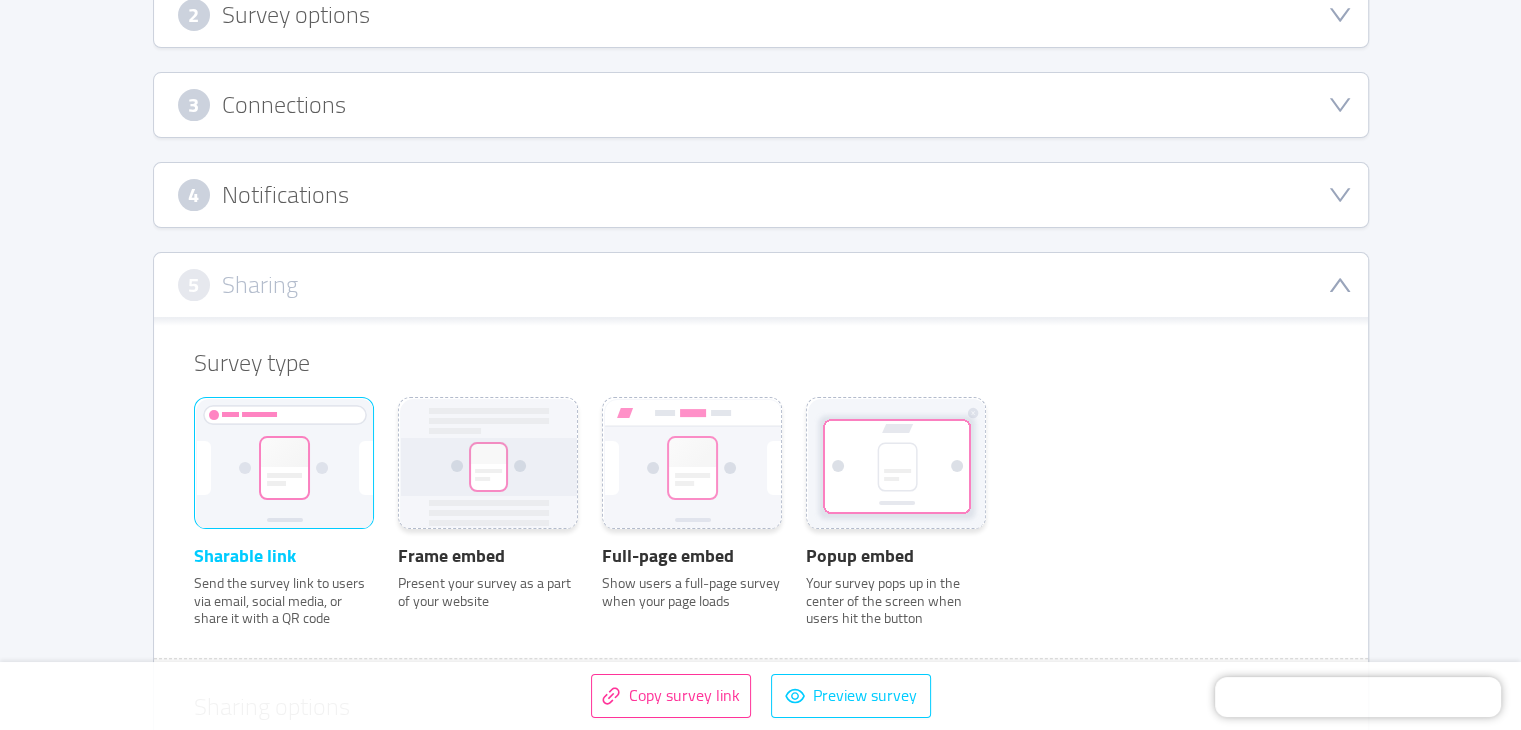 scroll, scrollTop: 0, scrollLeft: 0, axis: both 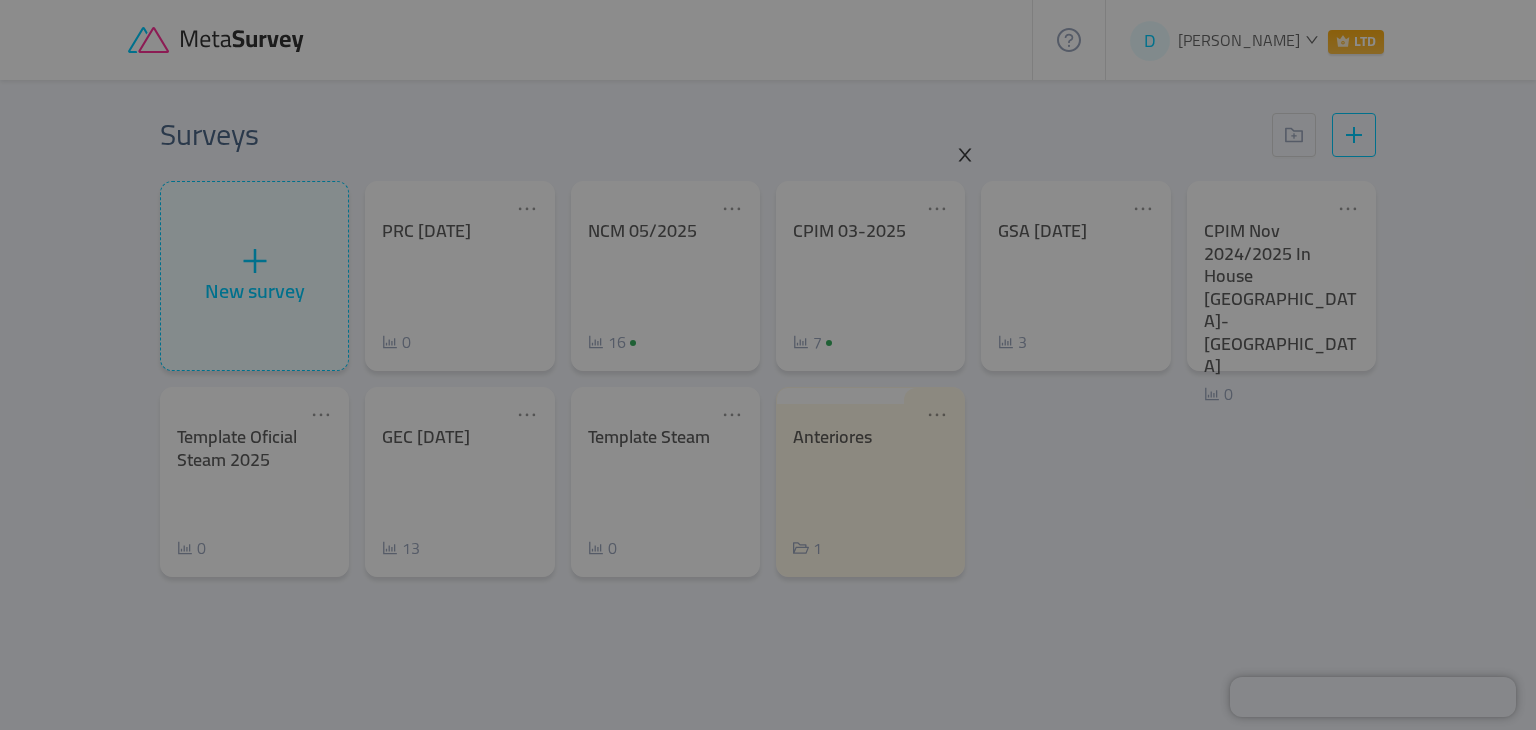 click 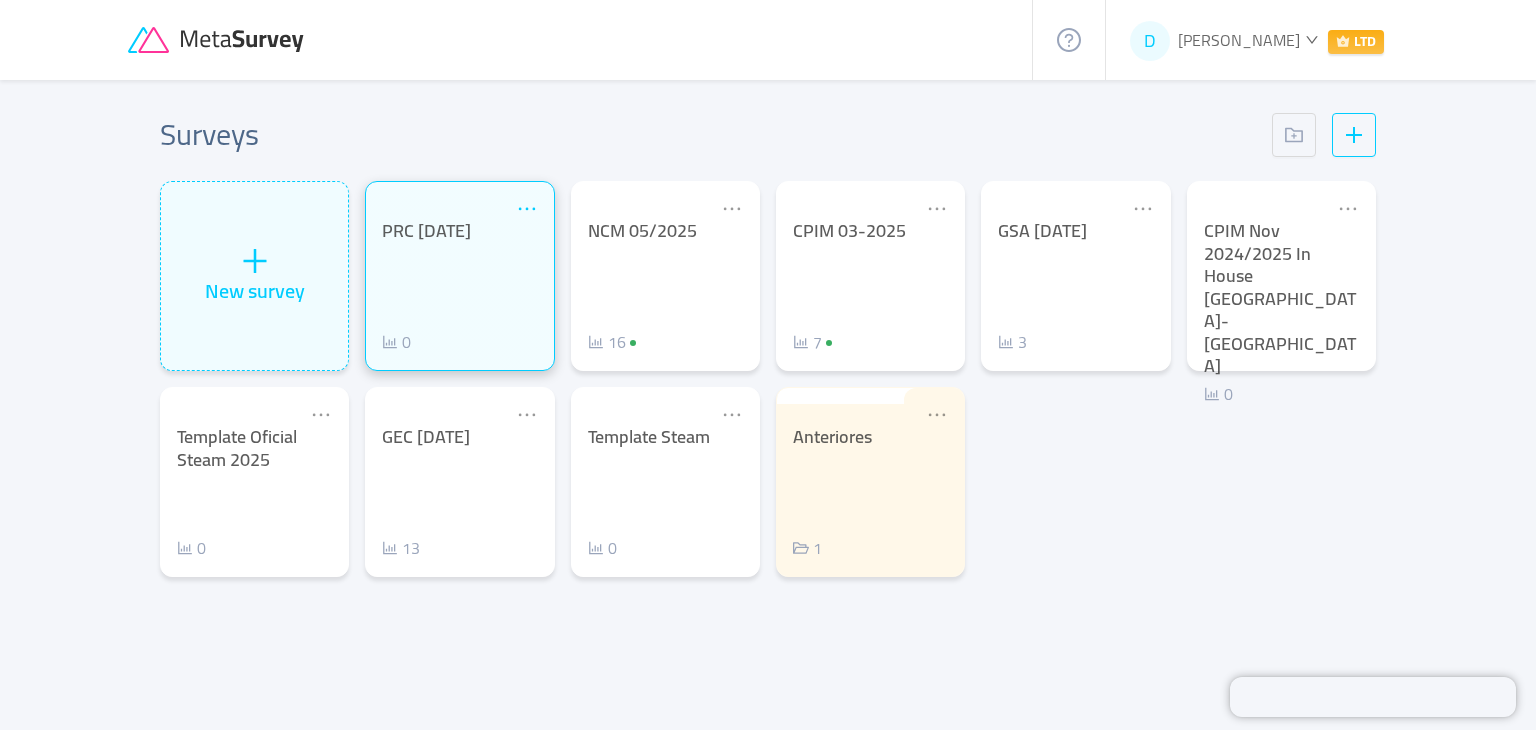 click 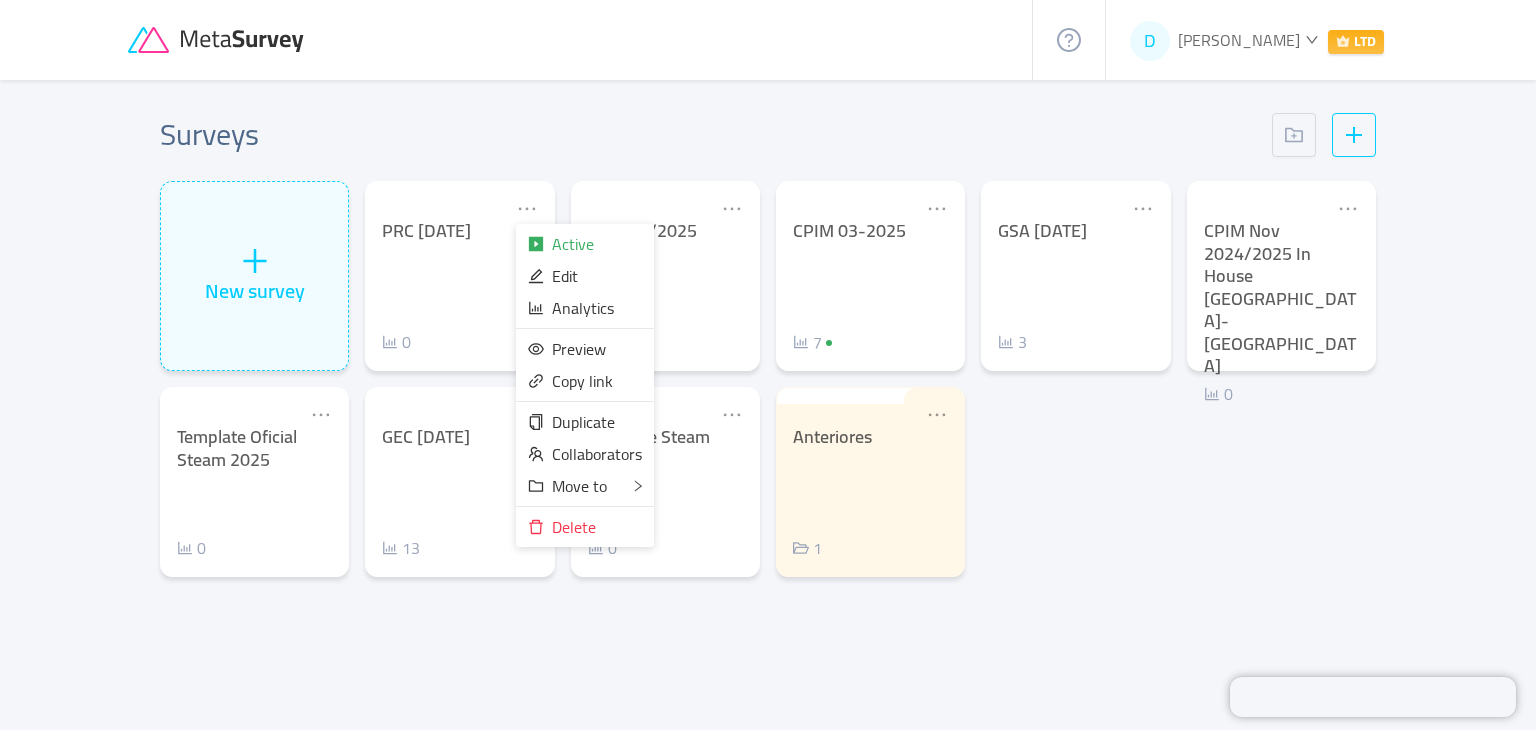 click on "Surveys" at bounding box center [768, 134] 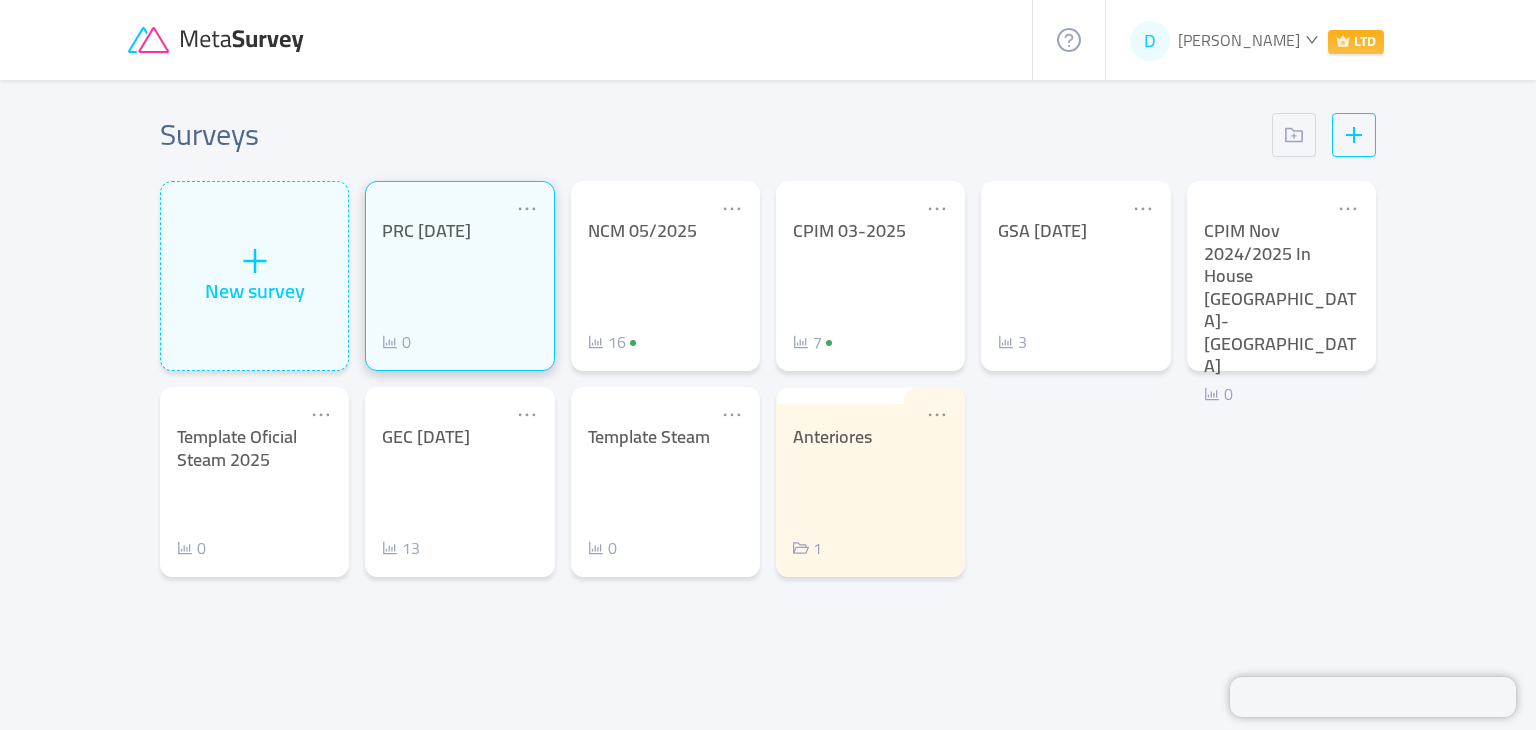 click on "PRC [DATE]  0" at bounding box center [459, 287] 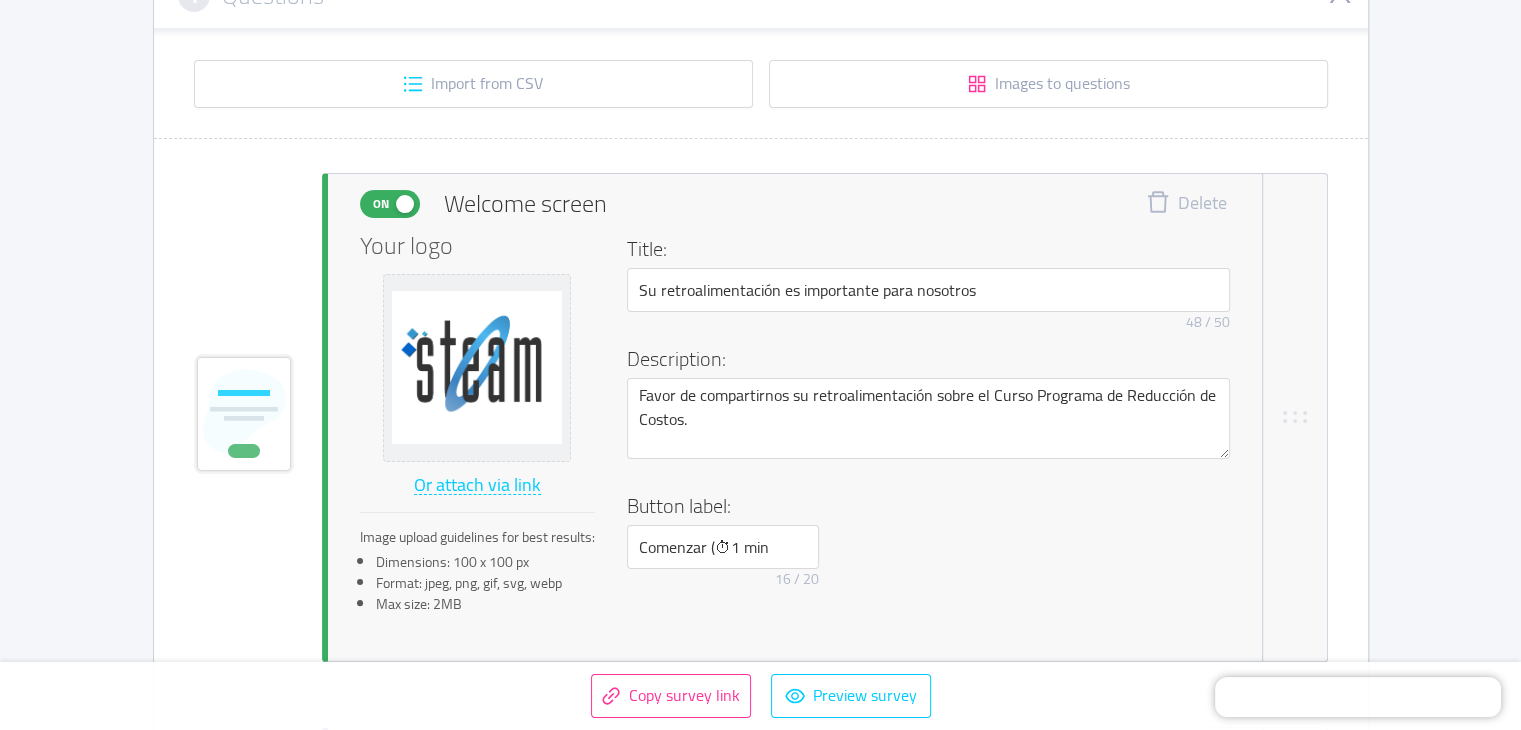 scroll, scrollTop: 386, scrollLeft: 0, axis: vertical 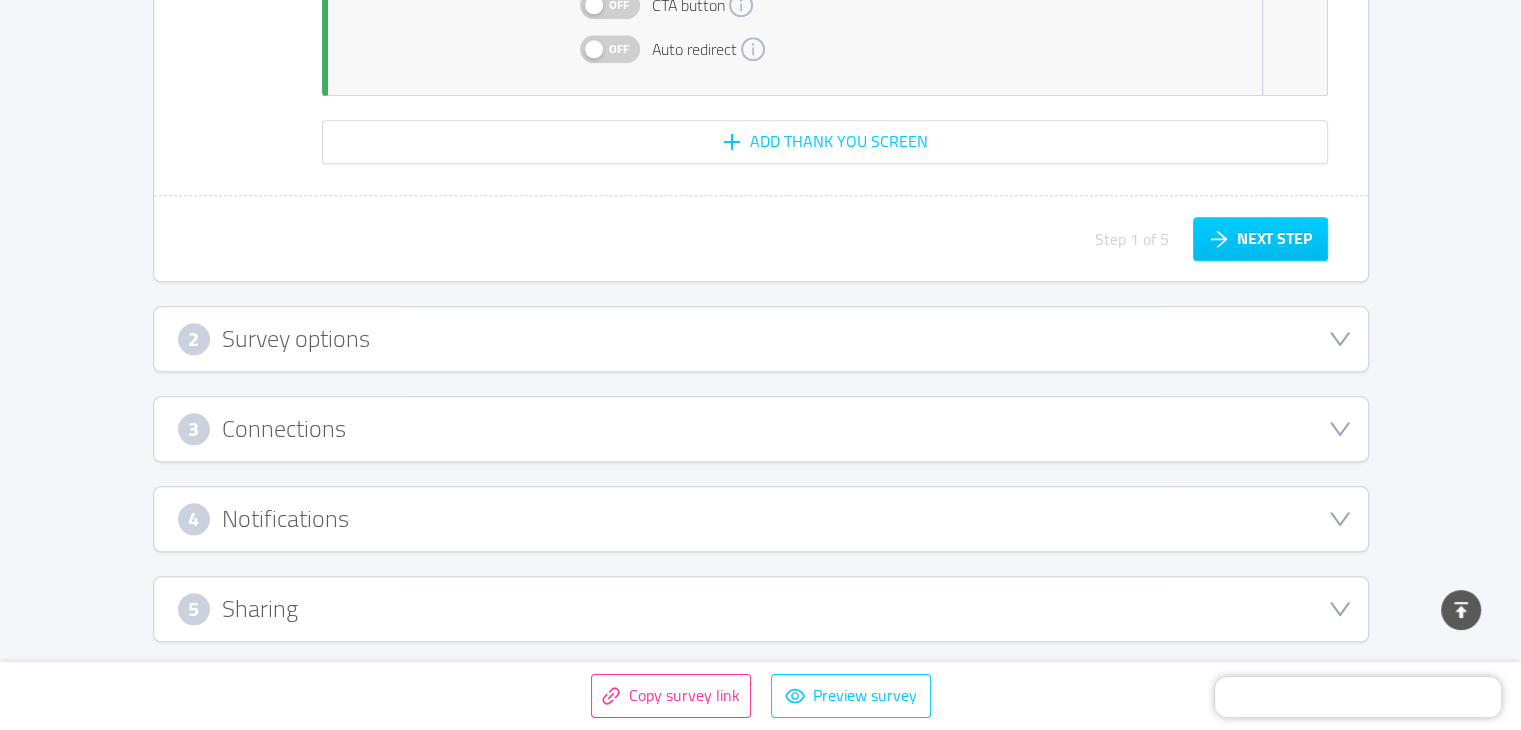 click on "2  Survey options" at bounding box center (761, 339) 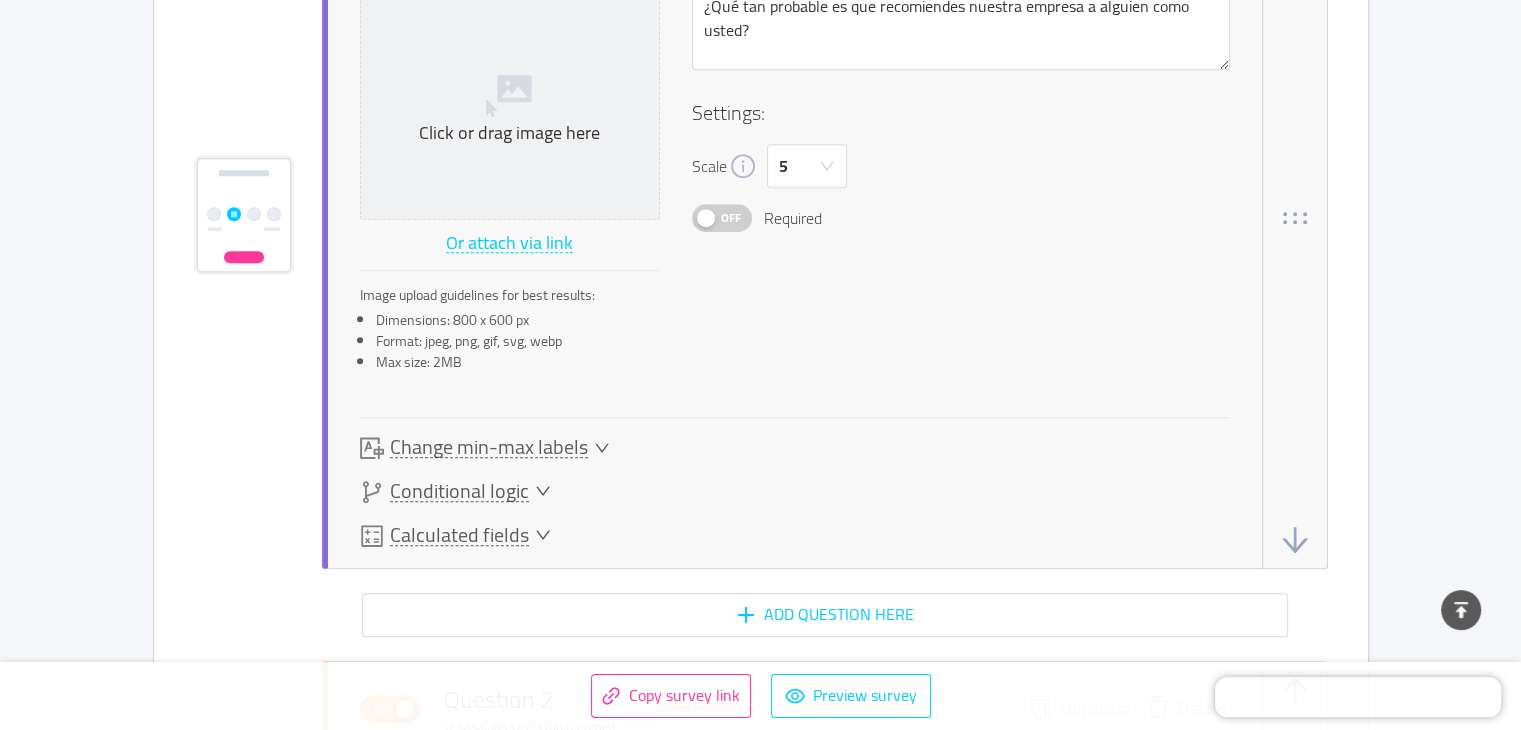 type 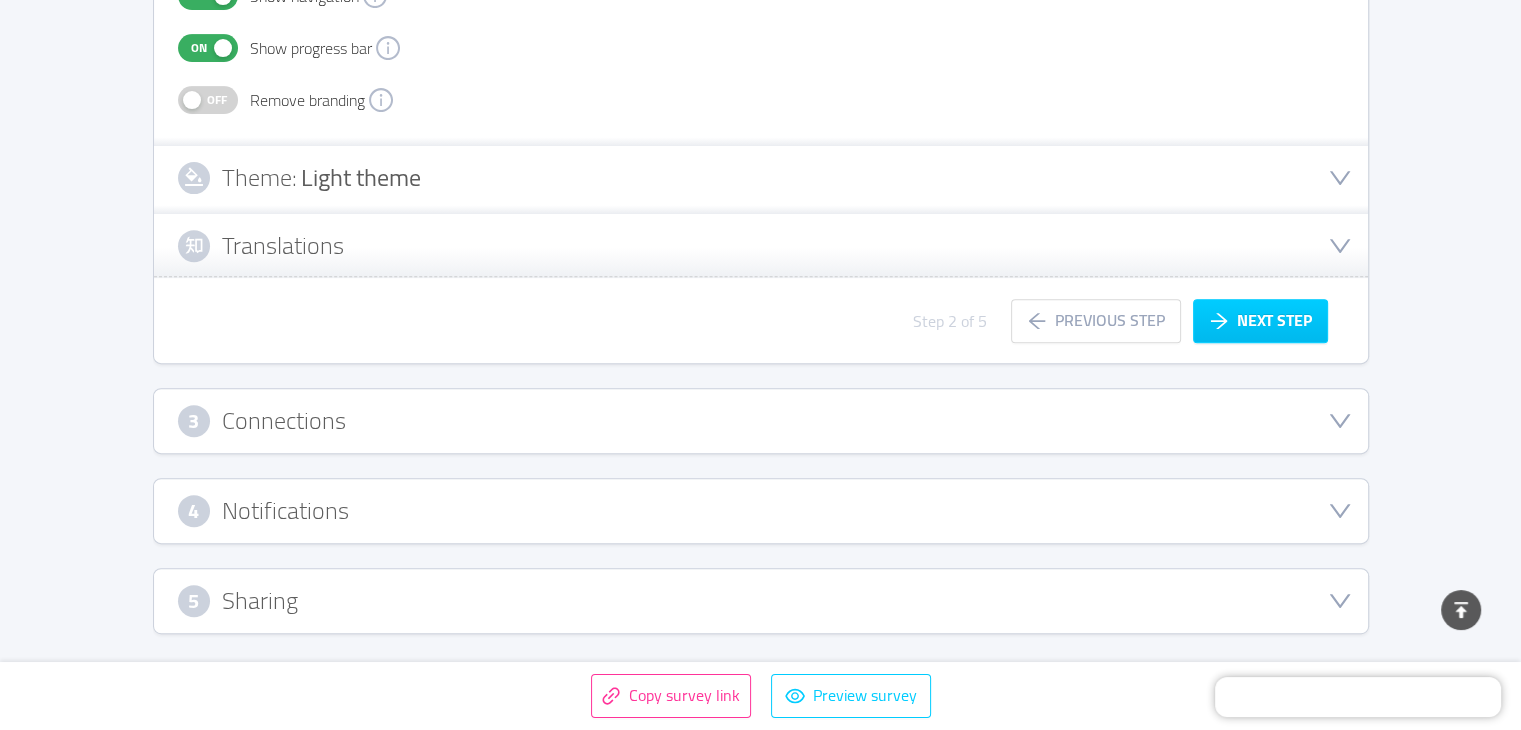 scroll, scrollTop: 737, scrollLeft: 0, axis: vertical 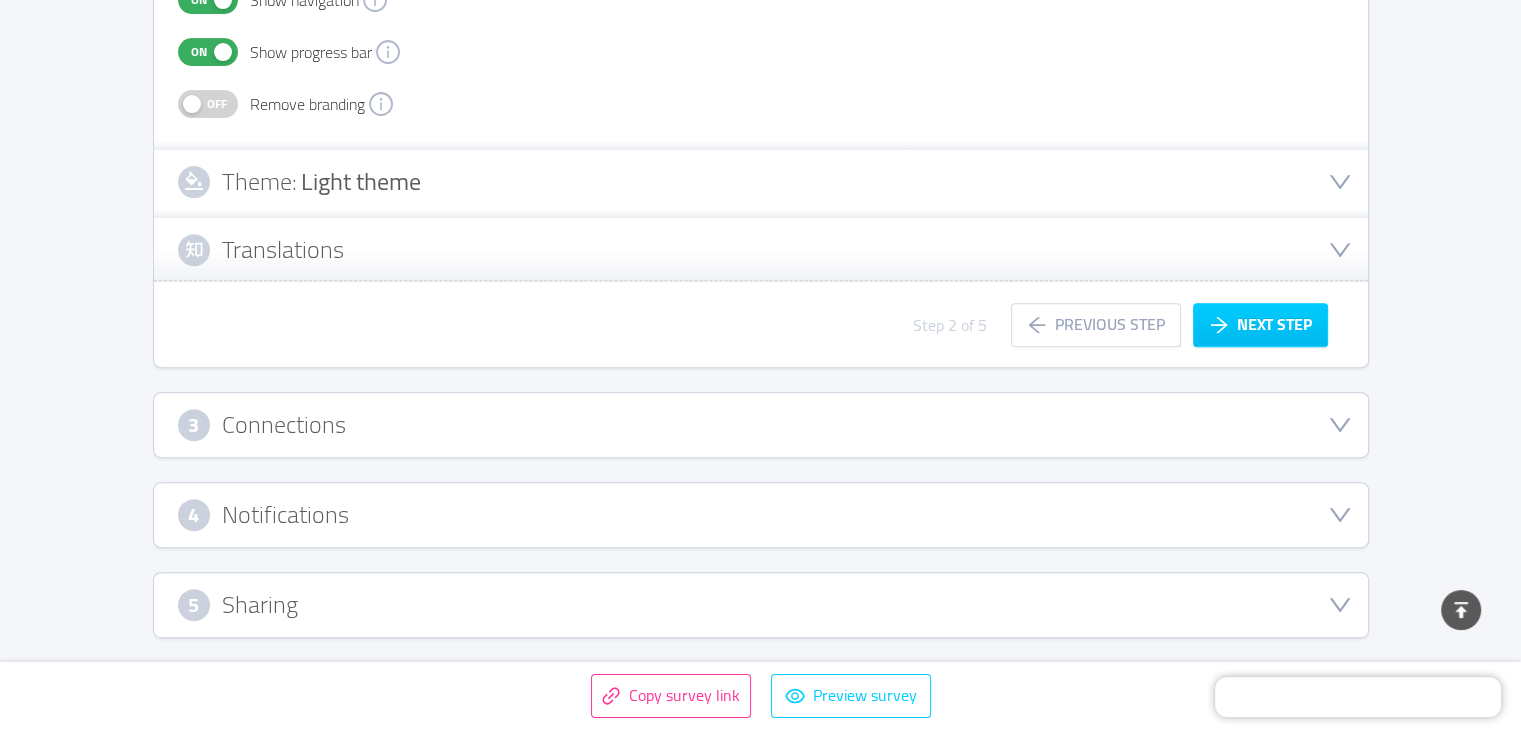click on "Step 2 of 5  Previous step Next step" at bounding box center [761, 335] 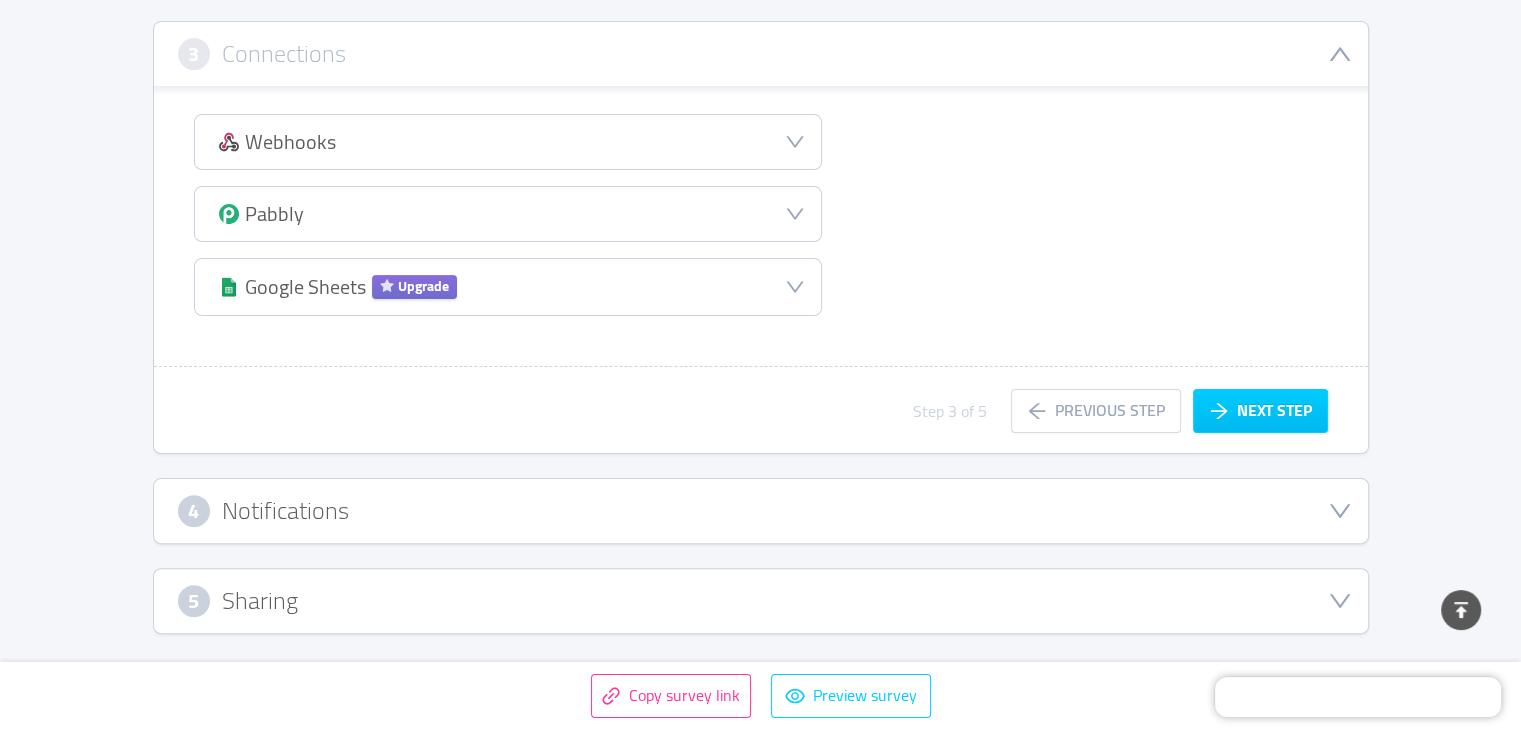 scroll, scrollTop: 466, scrollLeft: 0, axis: vertical 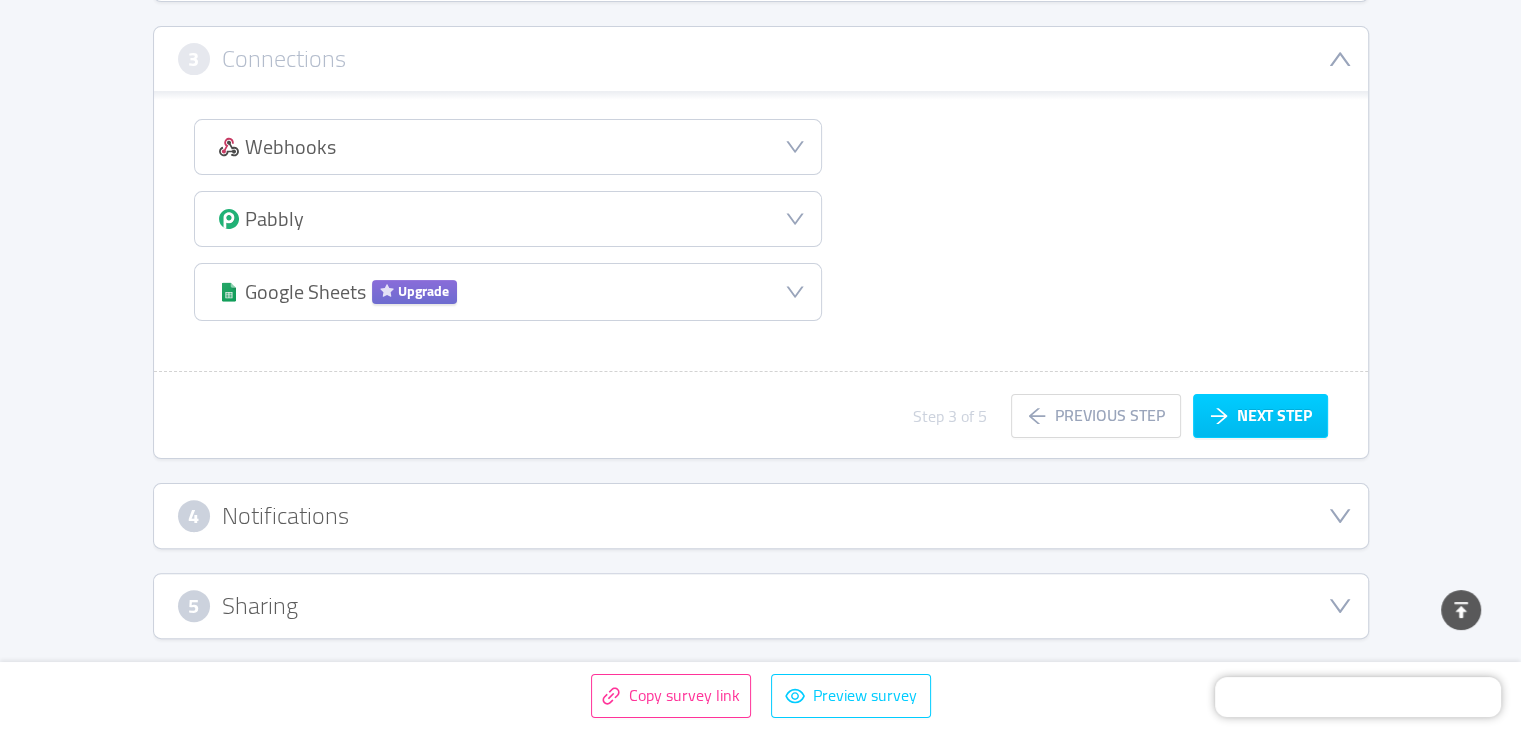 click on "4  Notifications" at bounding box center (761, 516) 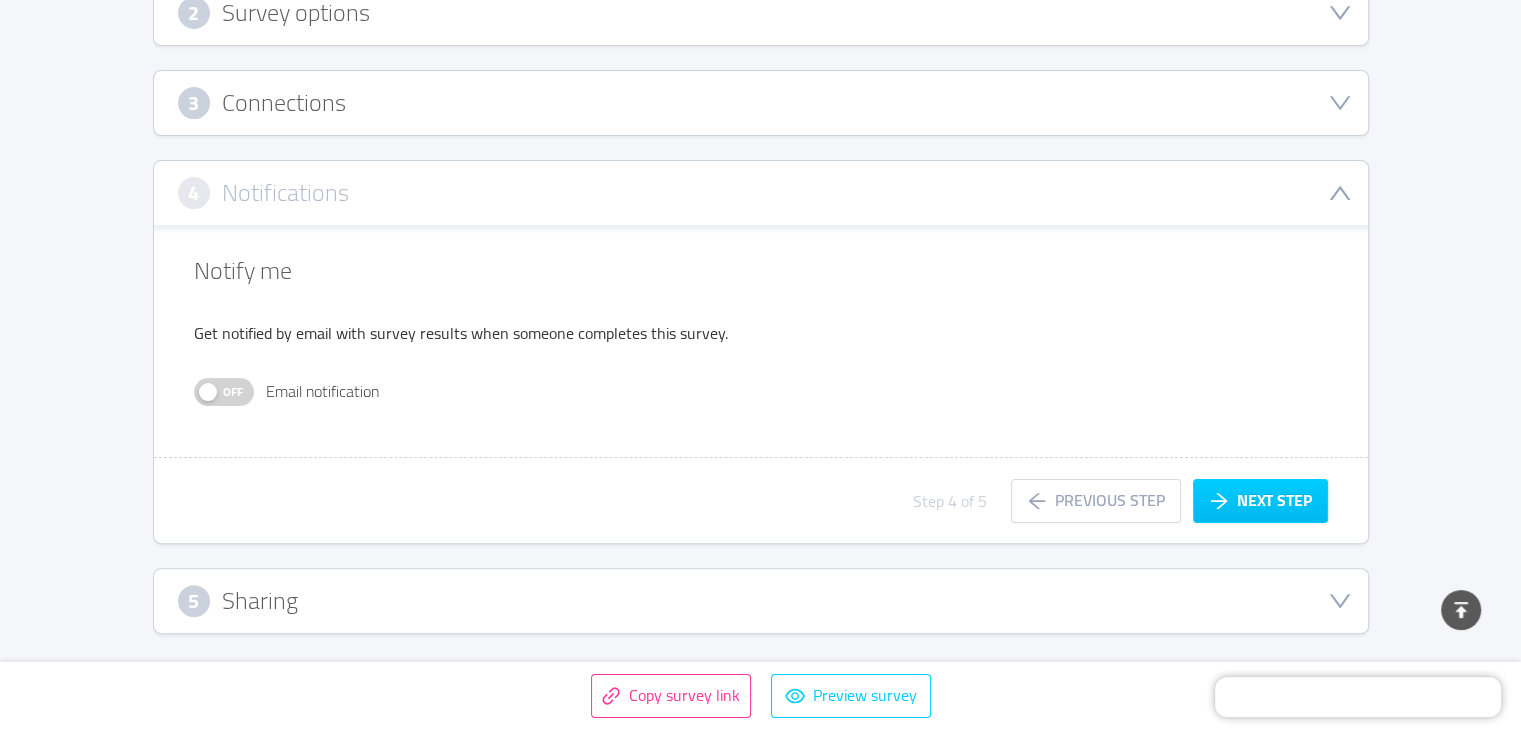 scroll, scrollTop: 418, scrollLeft: 0, axis: vertical 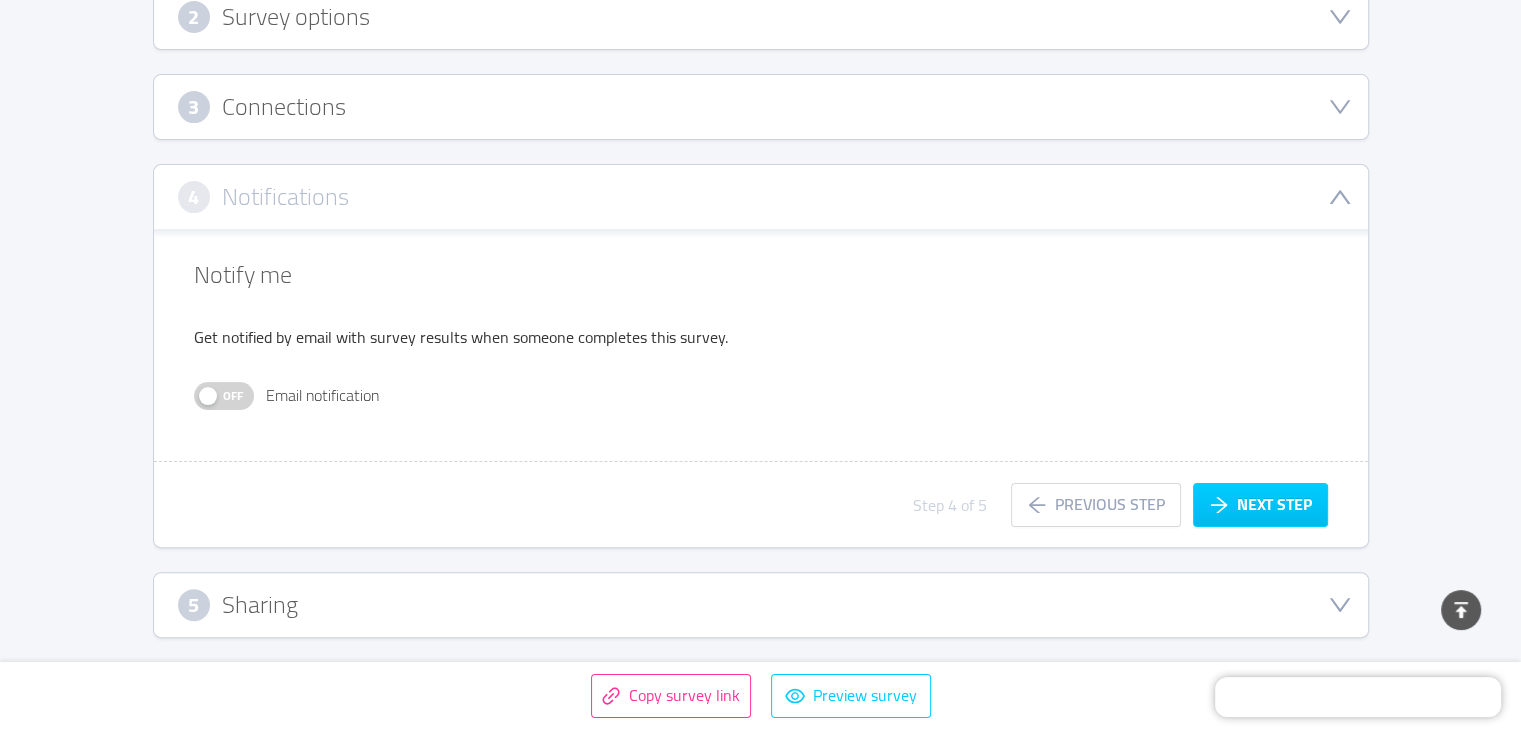 click on "5  Sharing" at bounding box center [761, 605] 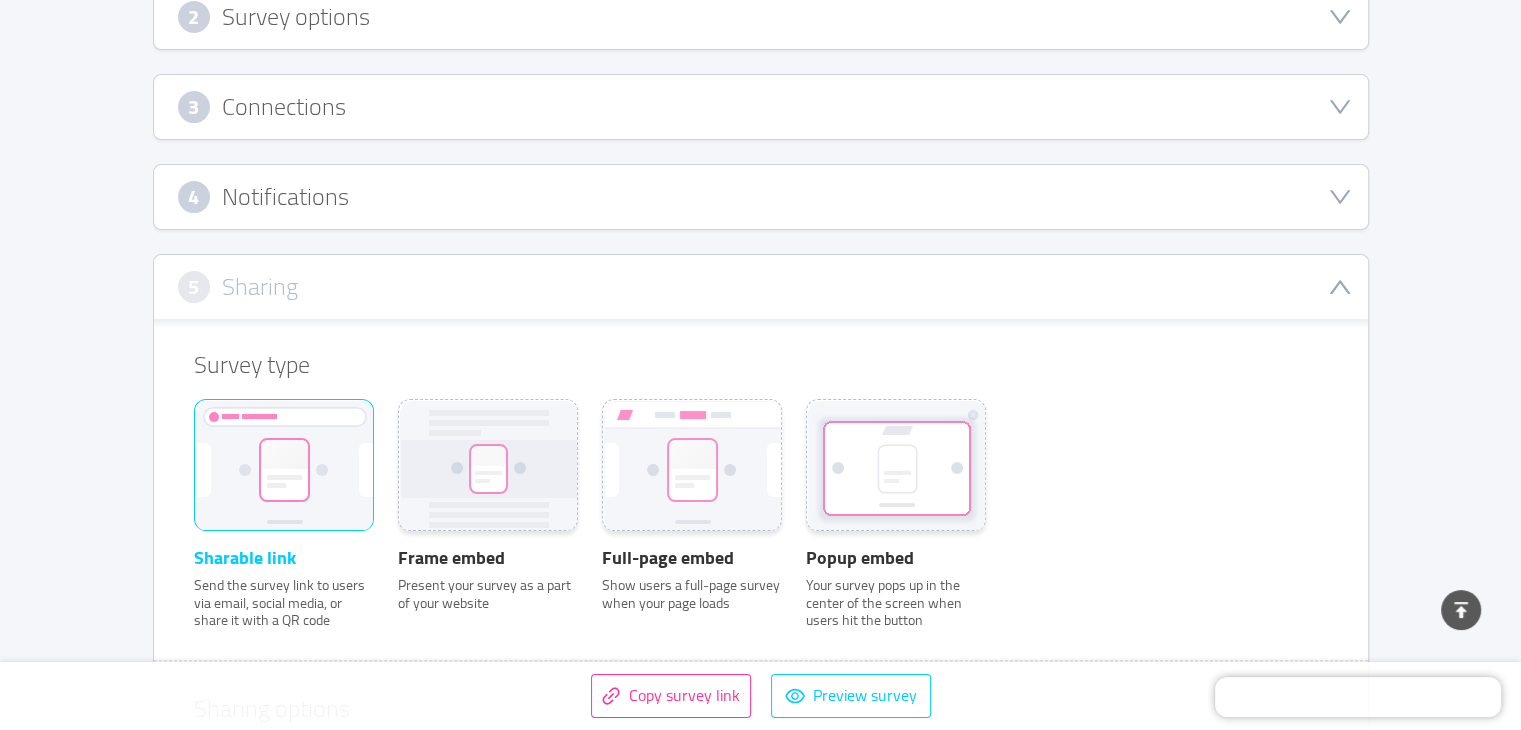 scroll, scrollTop: 0, scrollLeft: 0, axis: both 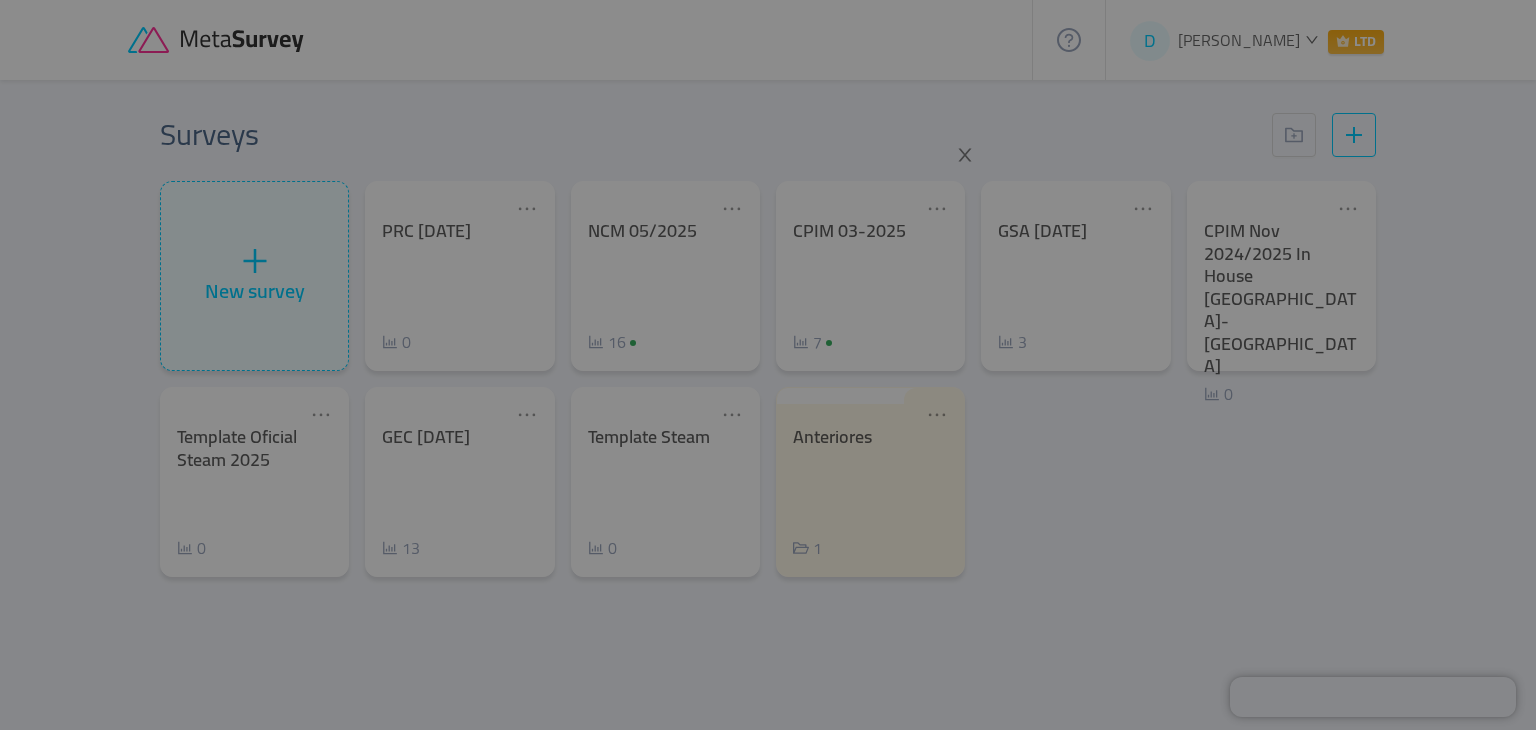 click at bounding box center (768, 365) 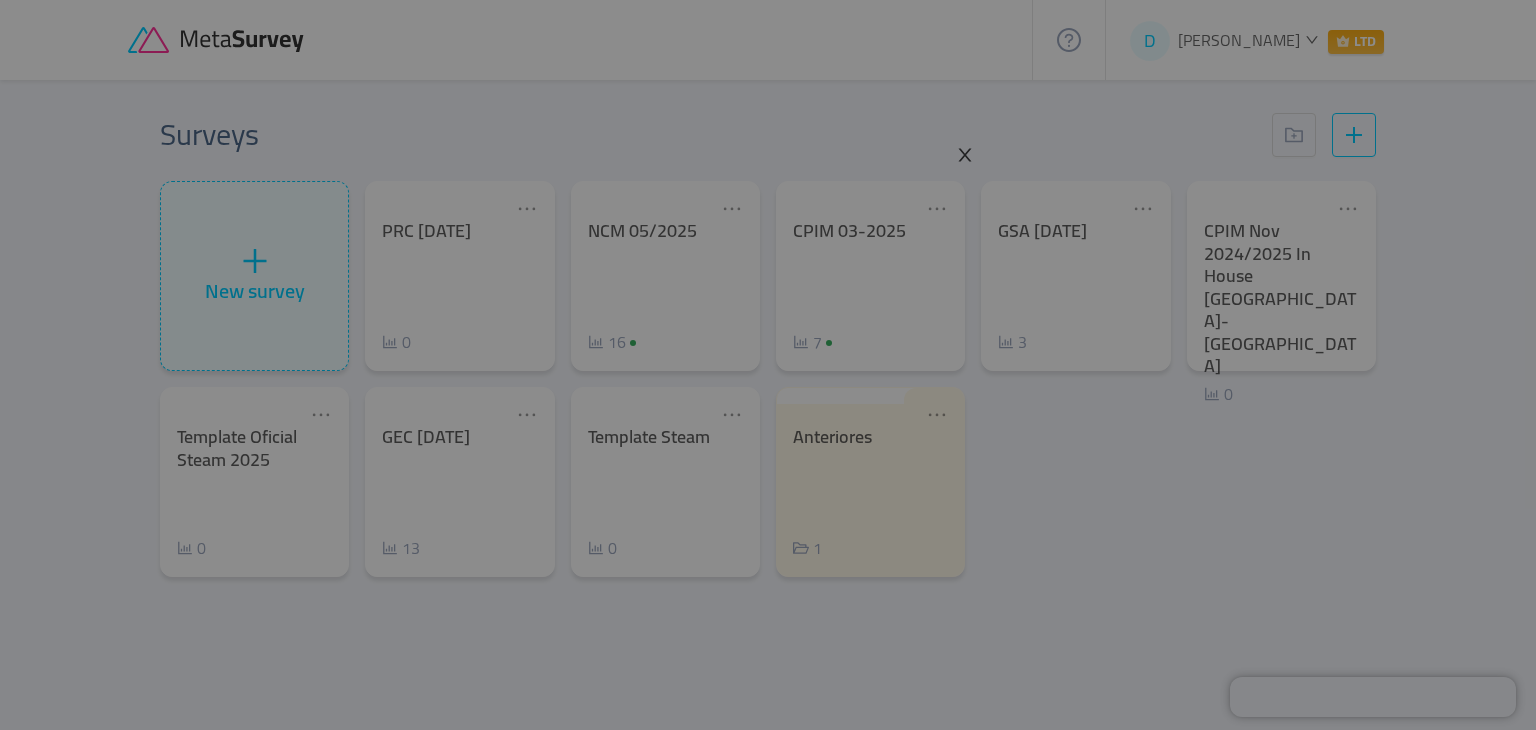 click 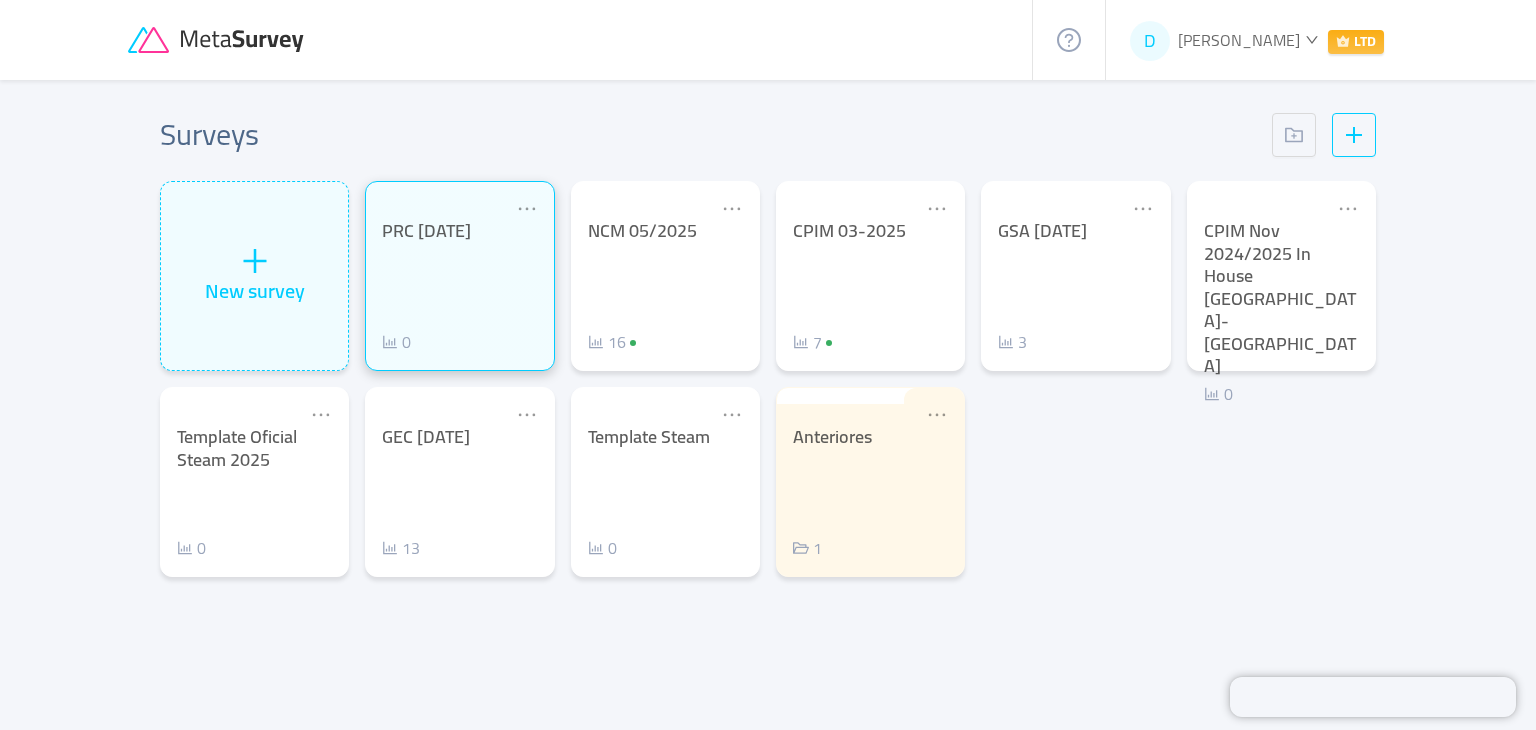 click on "PRC [DATE]  0" at bounding box center [459, 287] 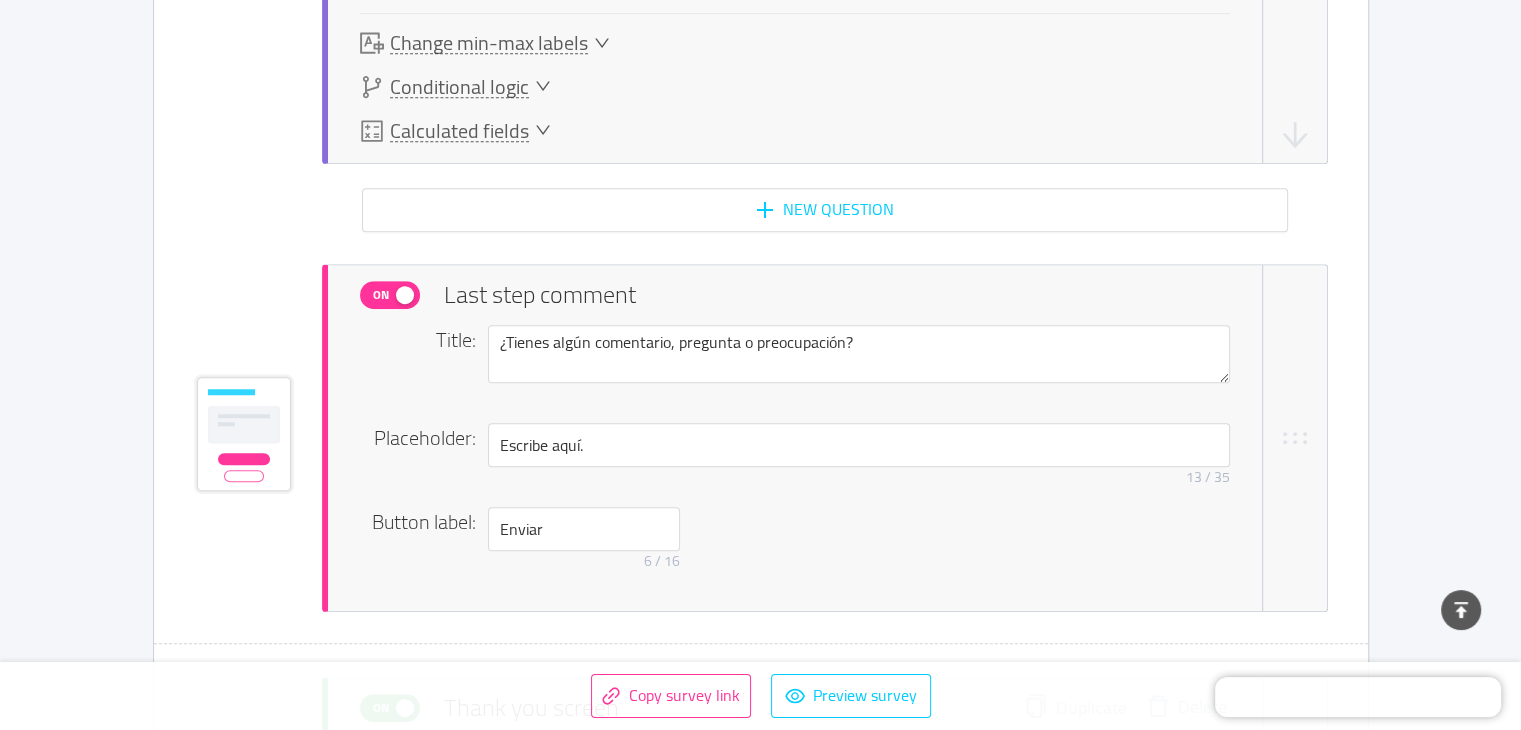scroll, scrollTop: 9806, scrollLeft: 0, axis: vertical 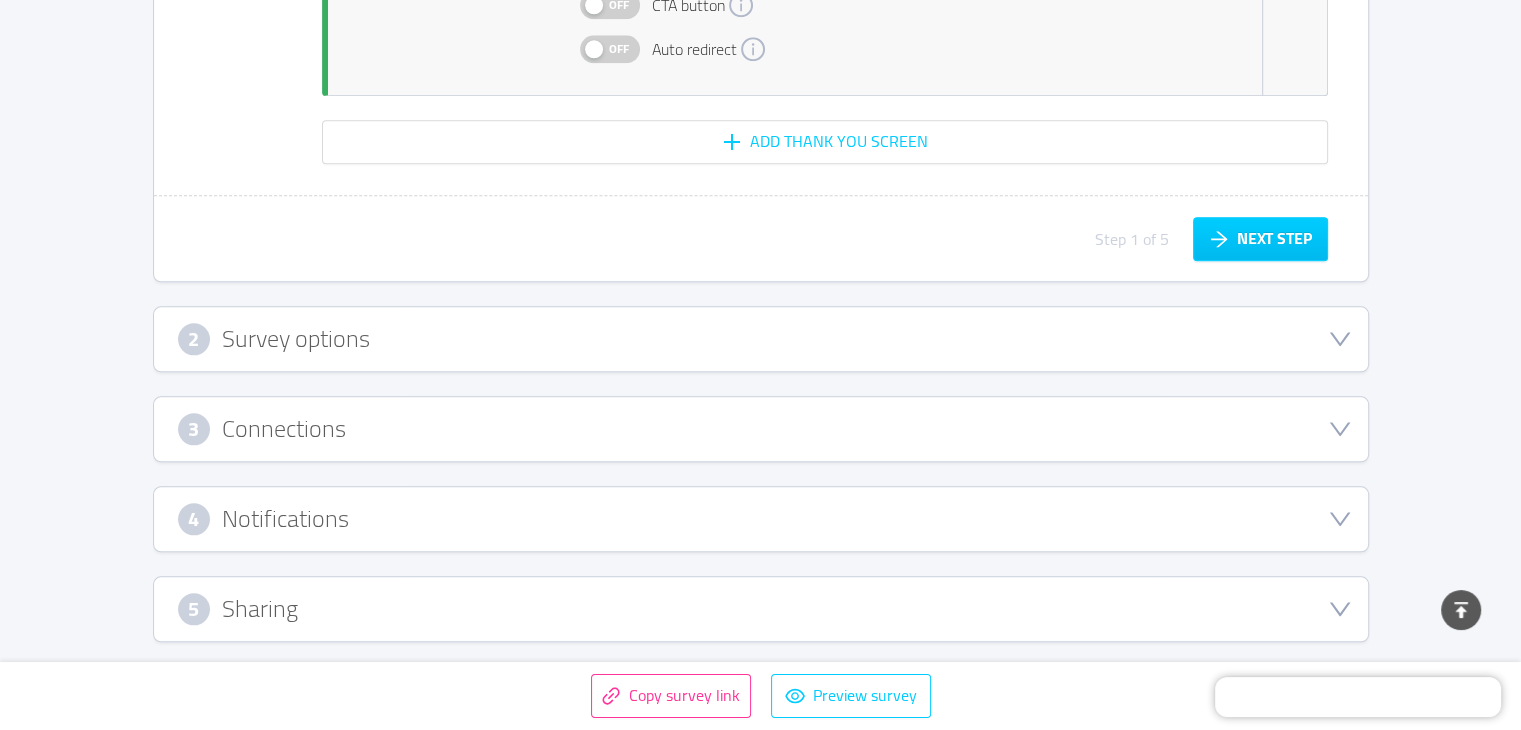 click on "5  Sharing" at bounding box center (761, 609) 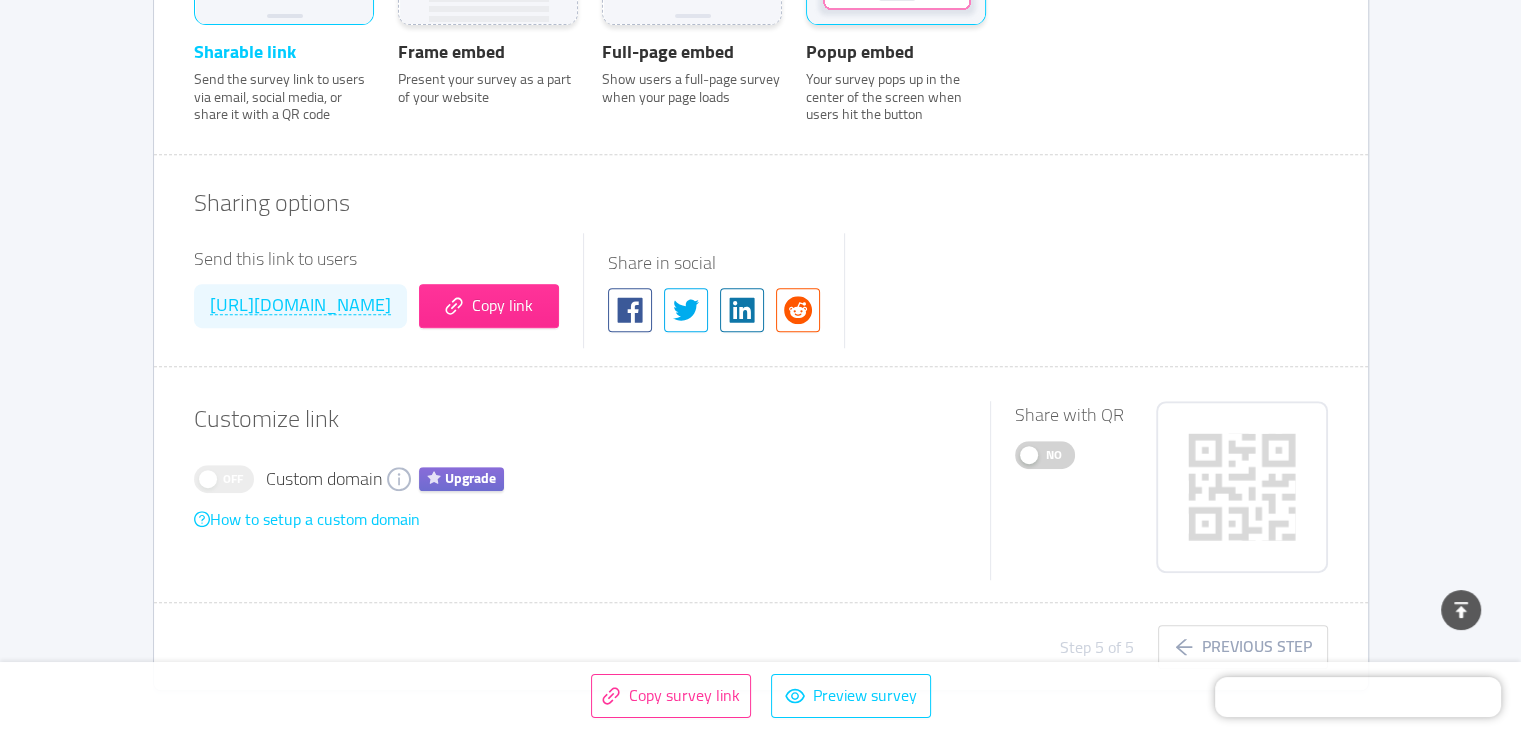 type 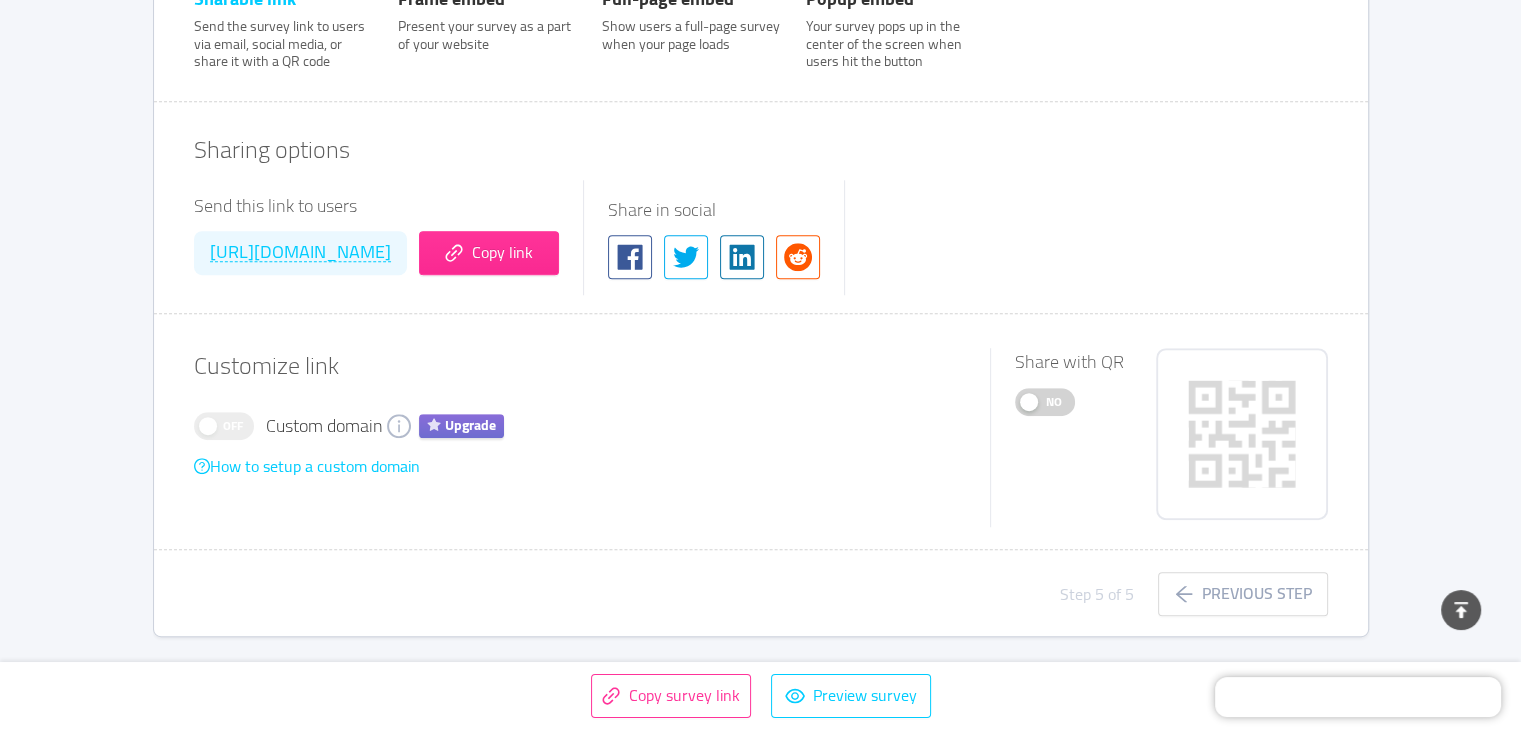 scroll, scrollTop: 0, scrollLeft: 0, axis: both 